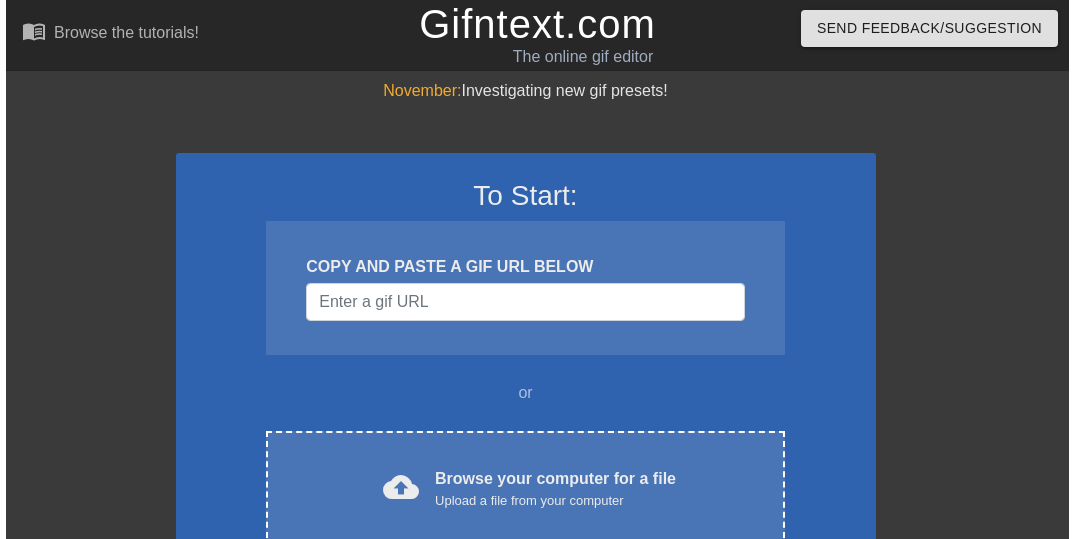 scroll, scrollTop: 0, scrollLeft: 0, axis: both 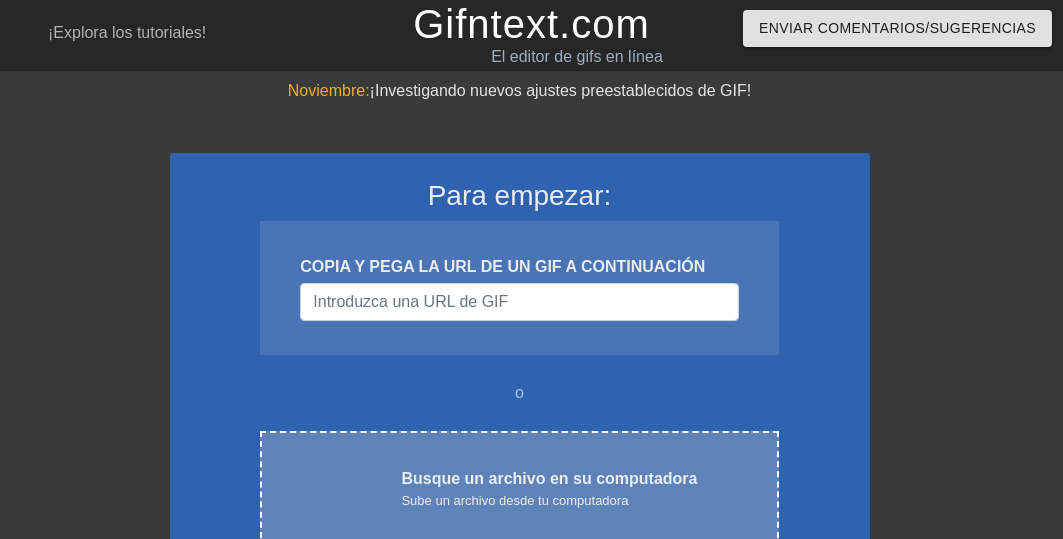 click on "Sube un archivo desde tu computadora" at bounding box center [514, 500] 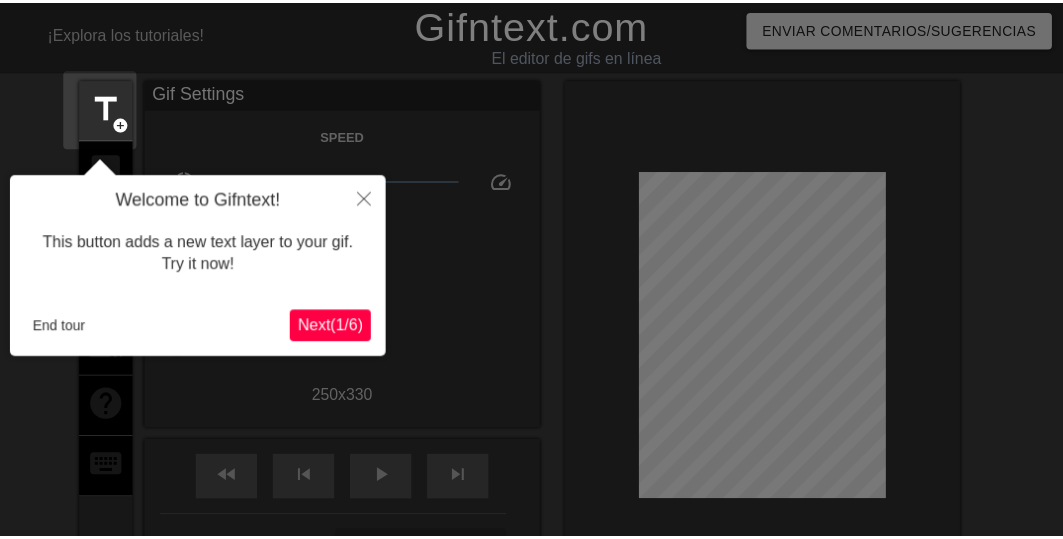 scroll, scrollTop: 49, scrollLeft: 0, axis: vertical 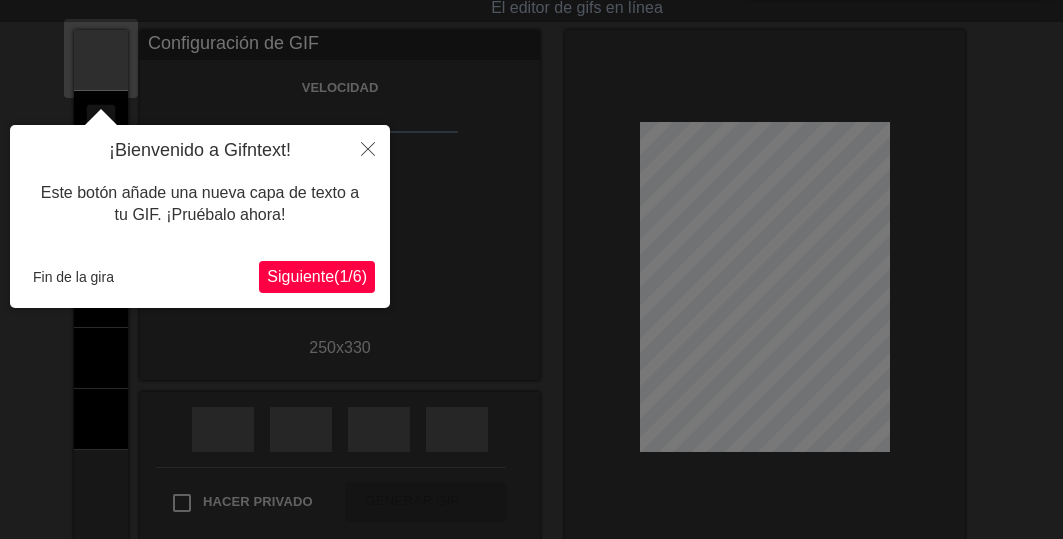 click on "1" at bounding box center [343, 276] 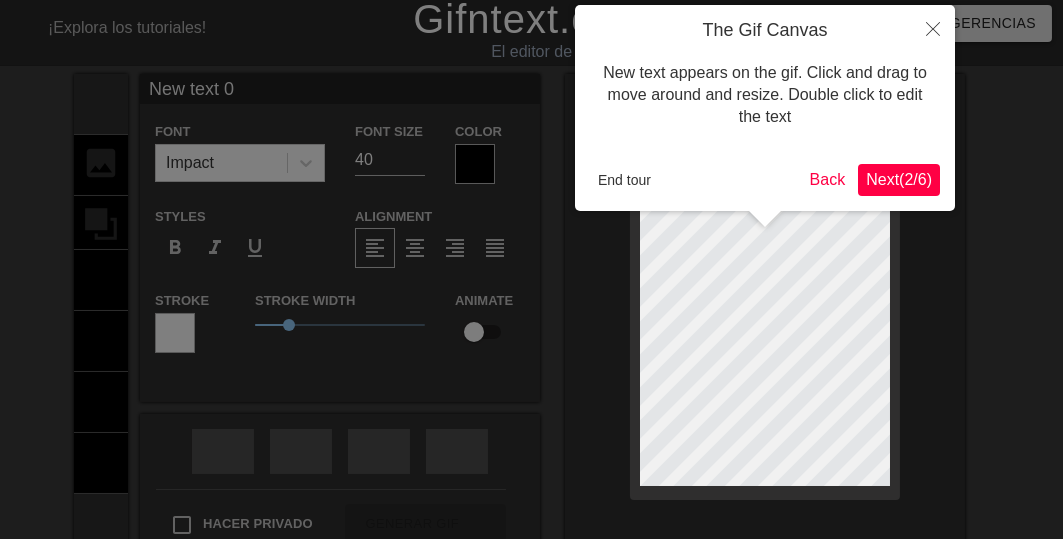 scroll, scrollTop: 0, scrollLeft: 0, axis: both 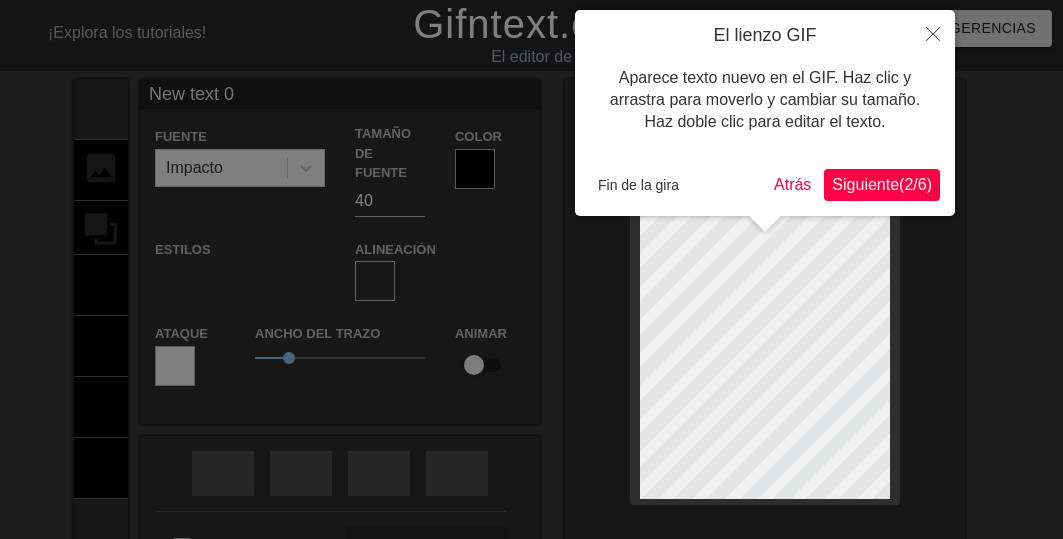 type on "New text" 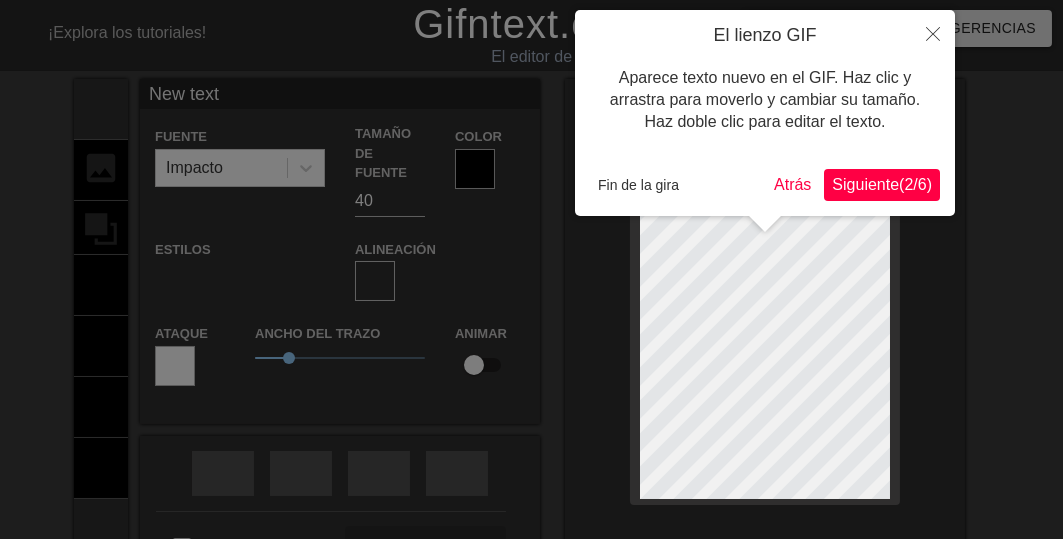 type on "New text" 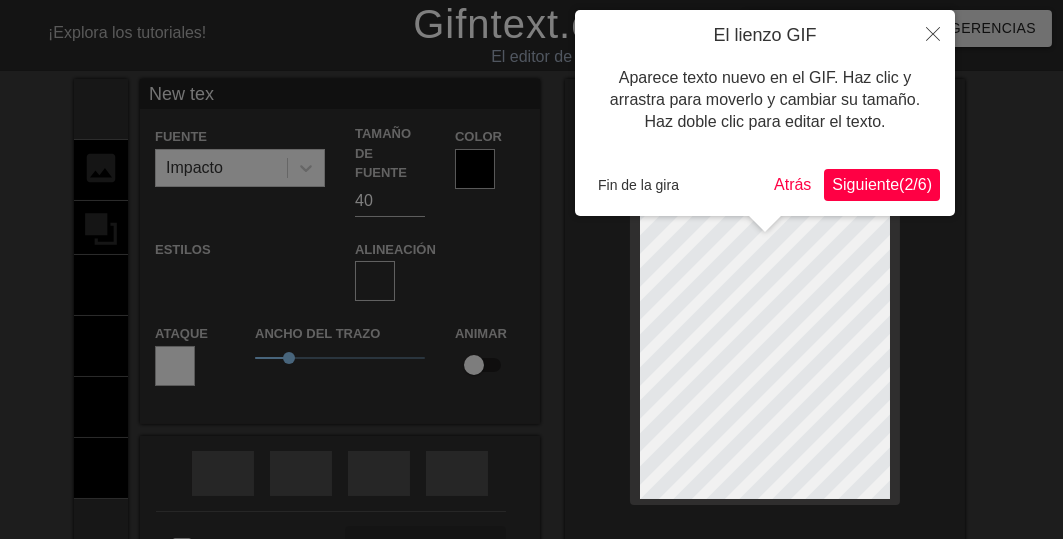 type on "New te" 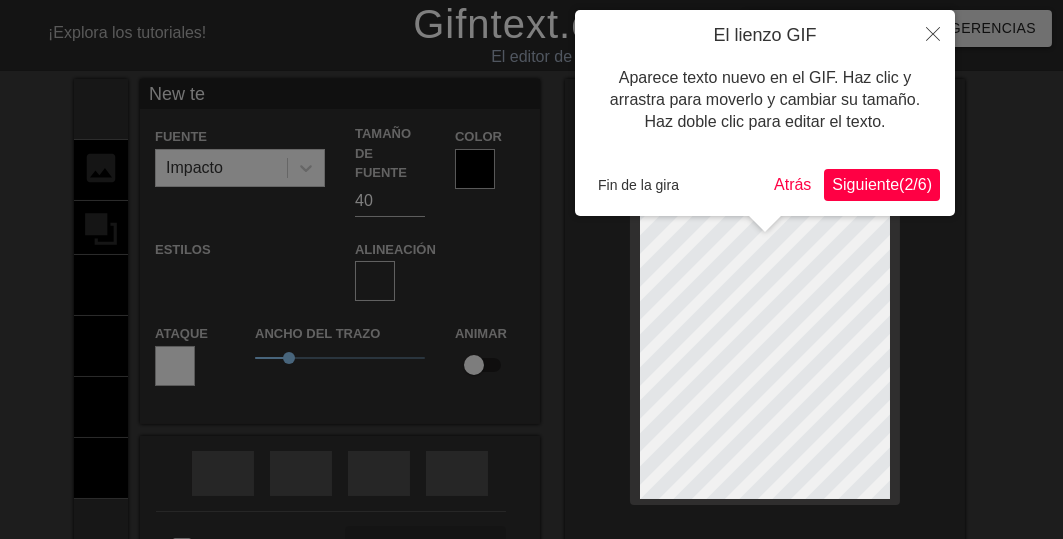 type on "New t" 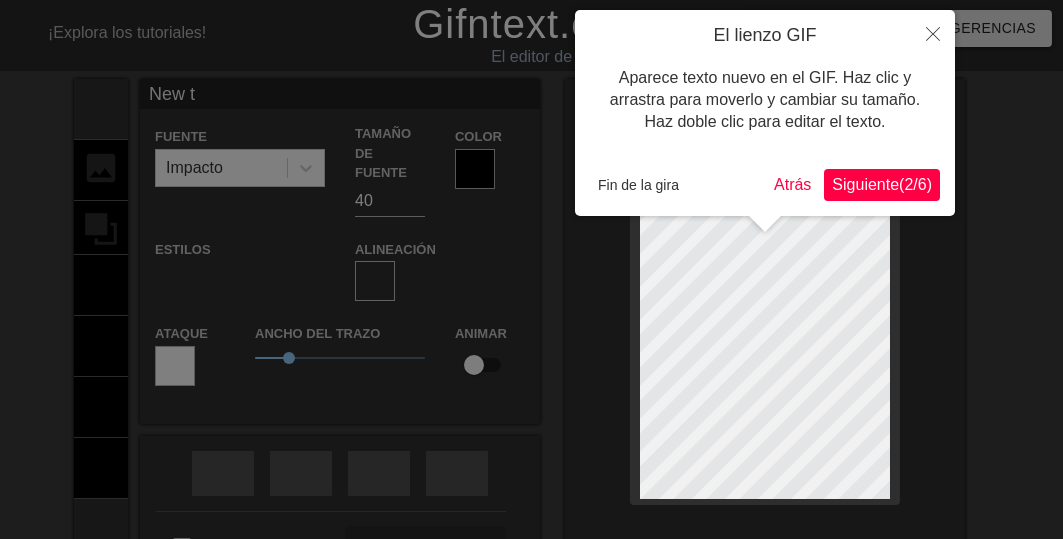 type on "New" 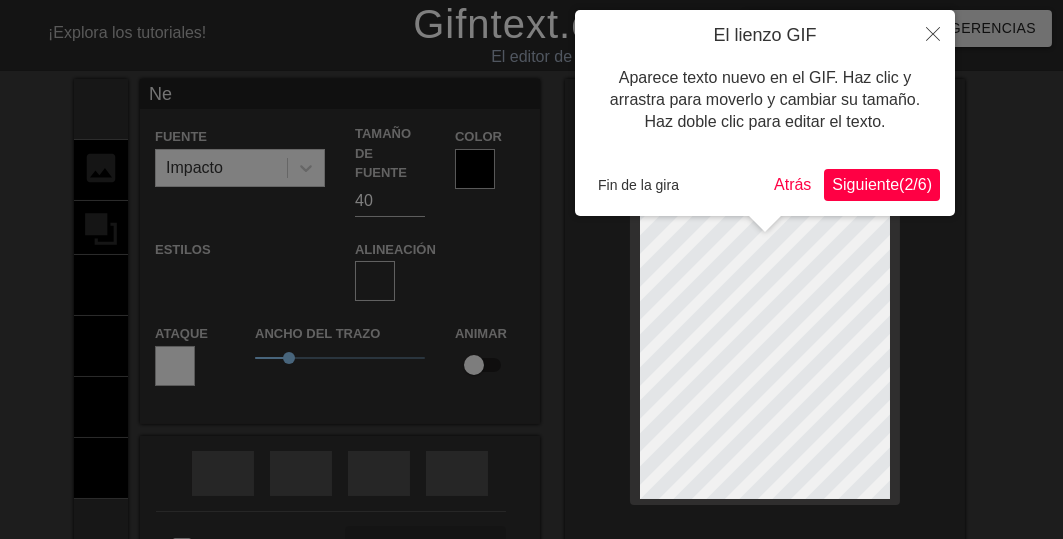 type on "N" 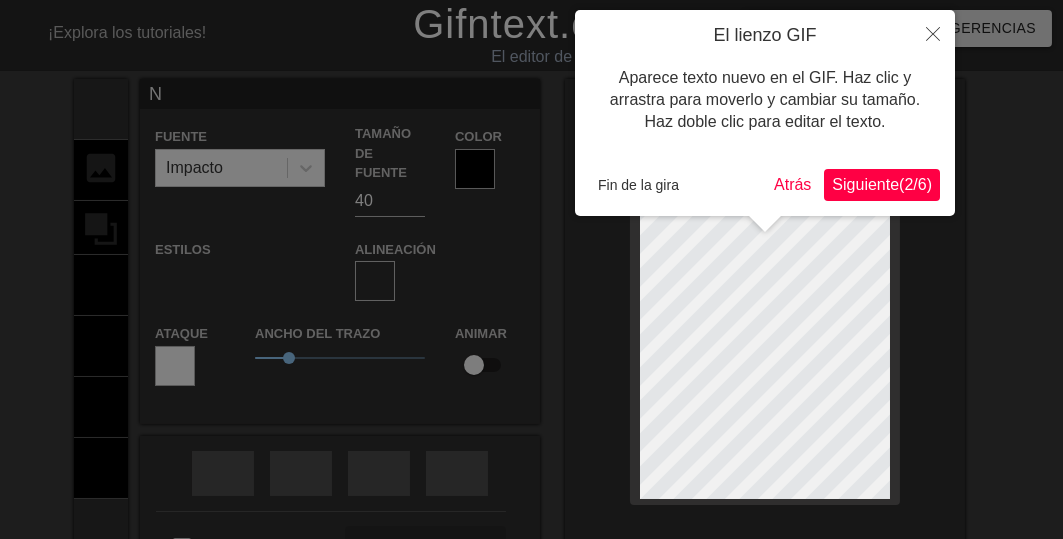 type 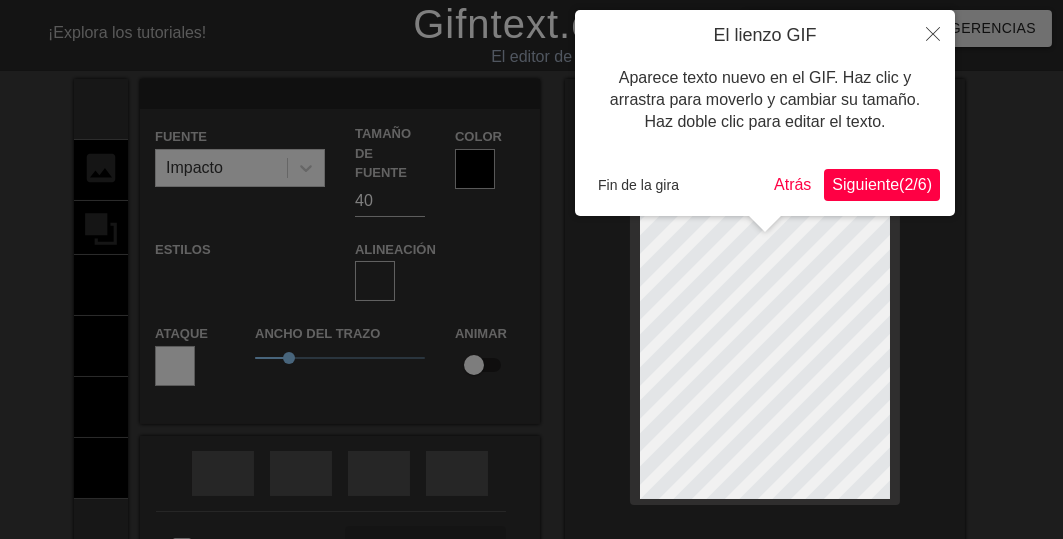 scroll, scrollTop: 3, scrollLeft: 2, axis: both 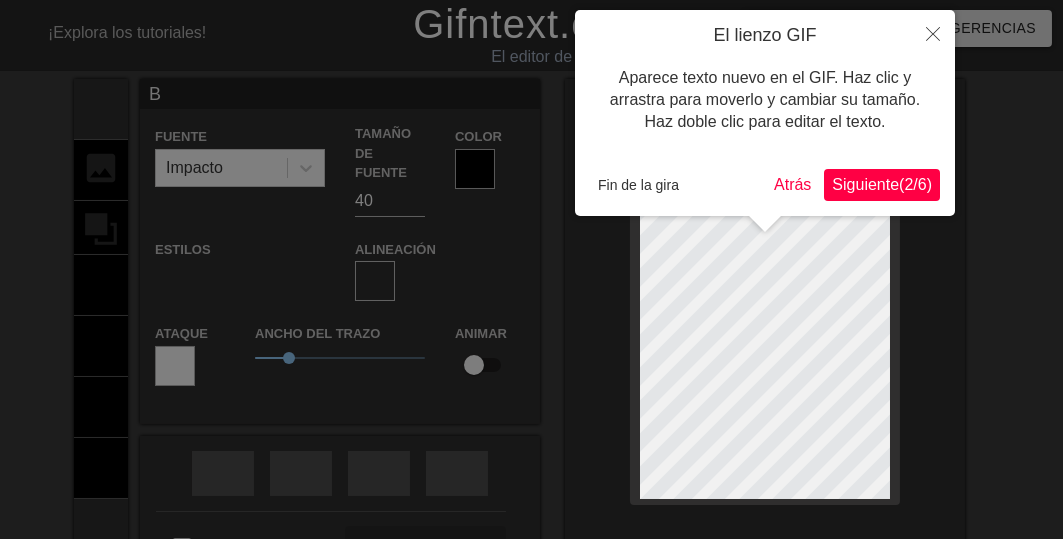type on "Bu" 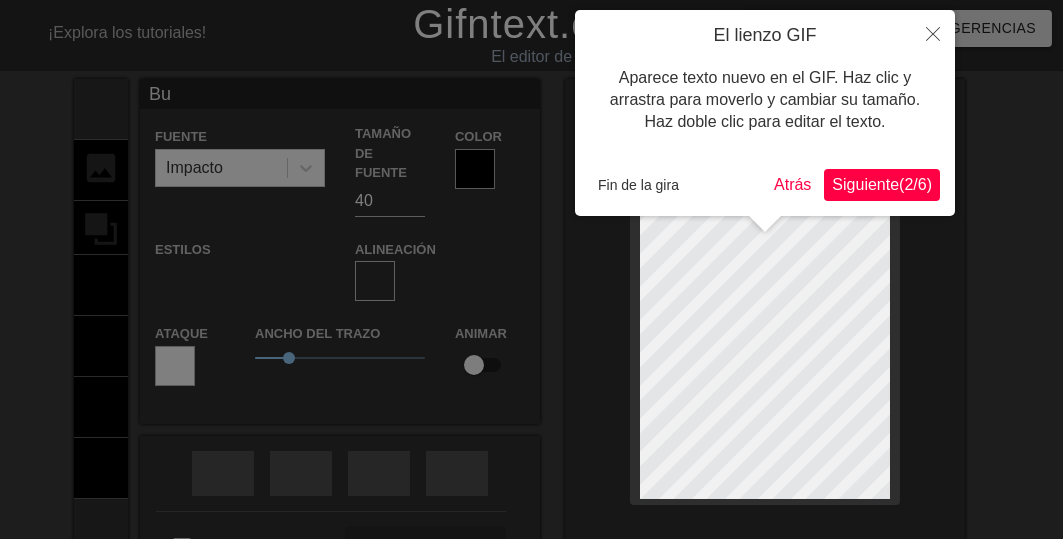 type on "Bue" 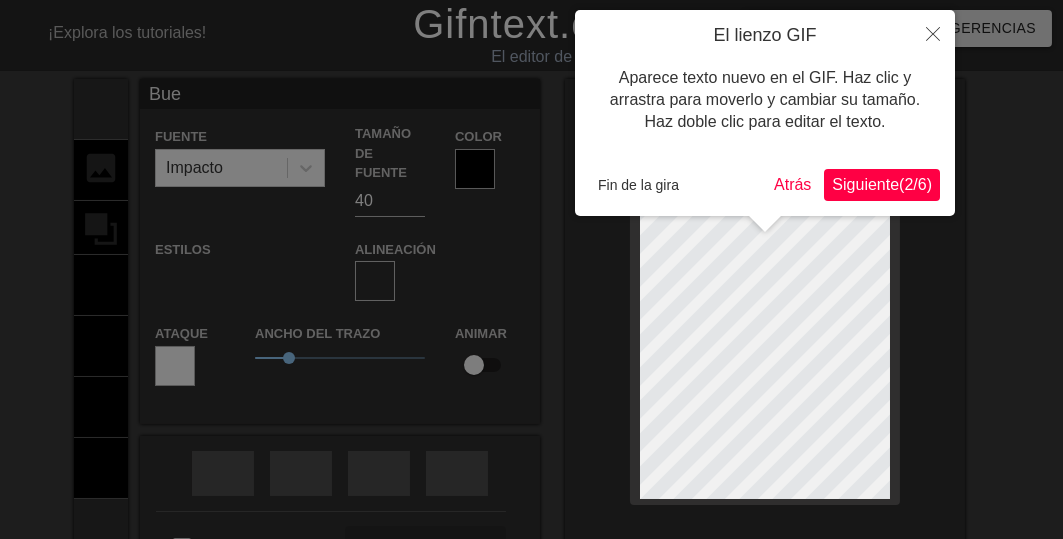 type on "Bue" 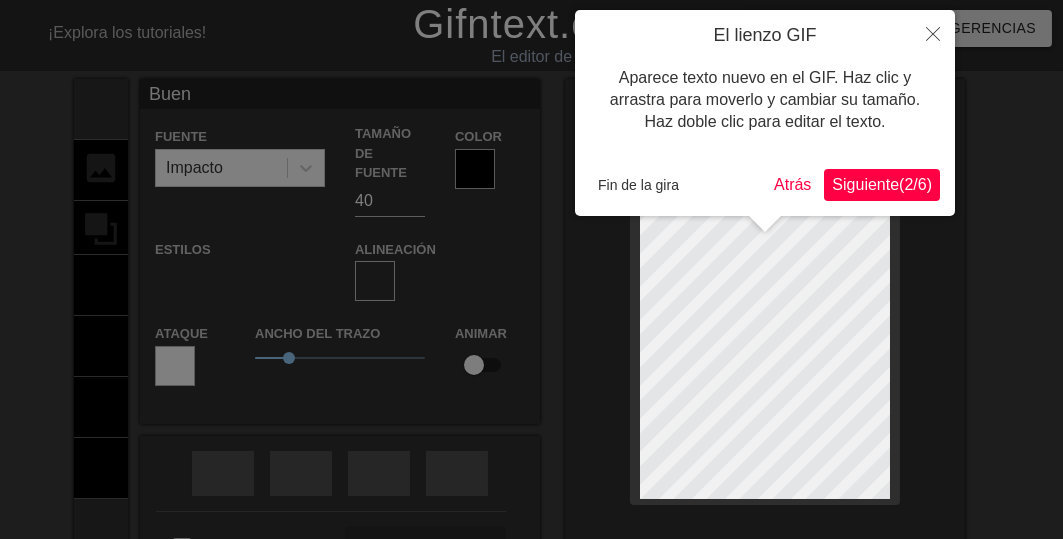 type on "Bueno" 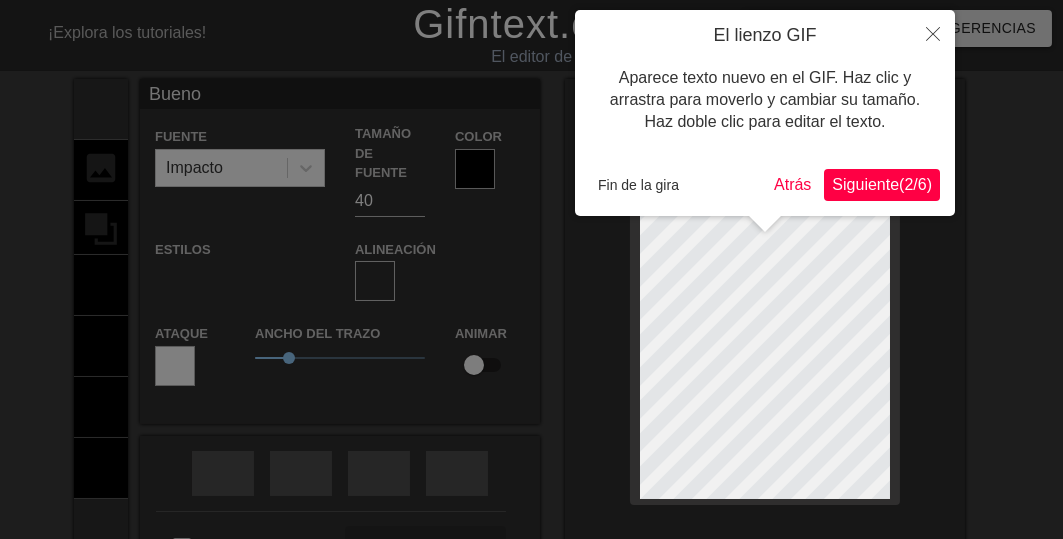 type on "Buenos" 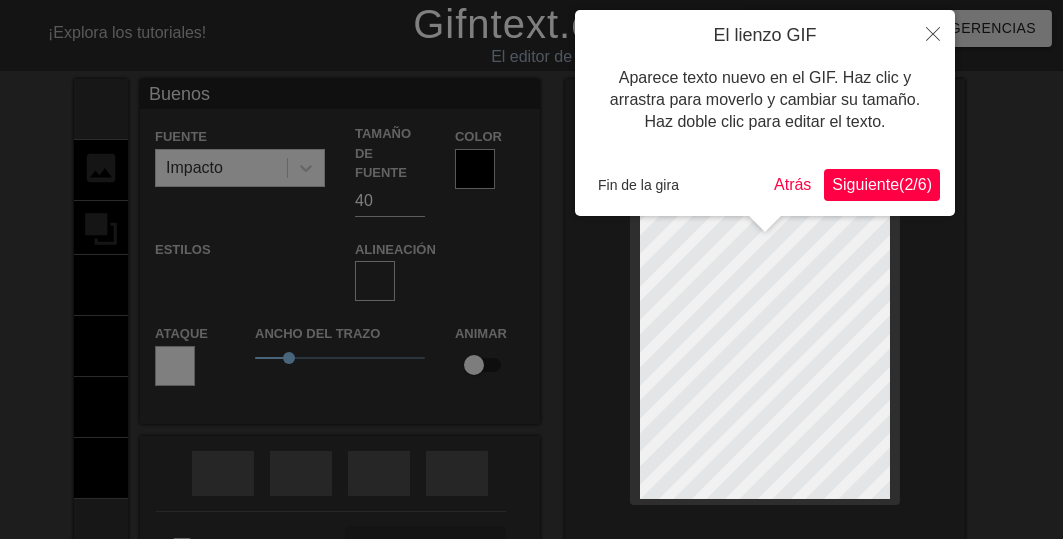 type on "Buenos" 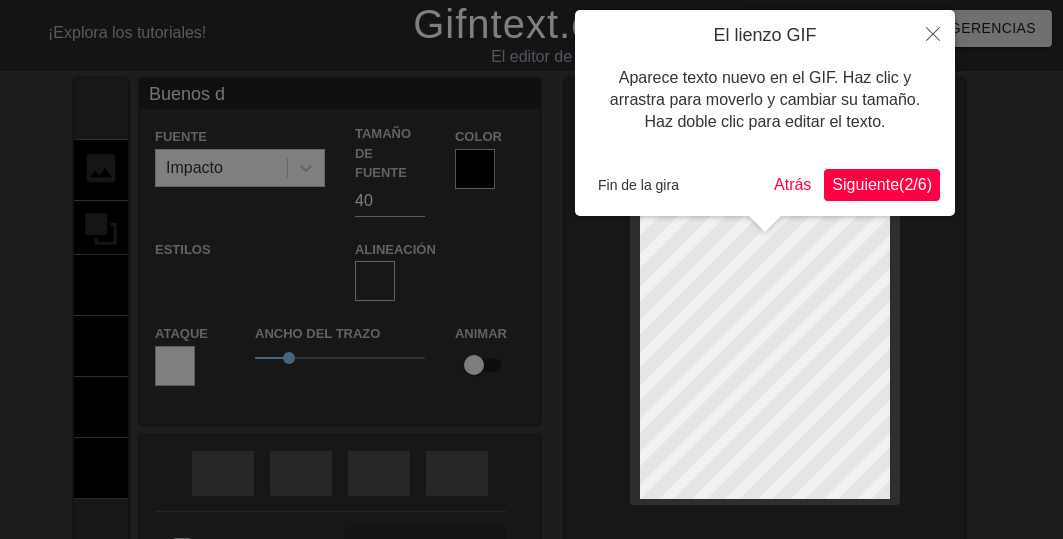 type on "Buenos dí" 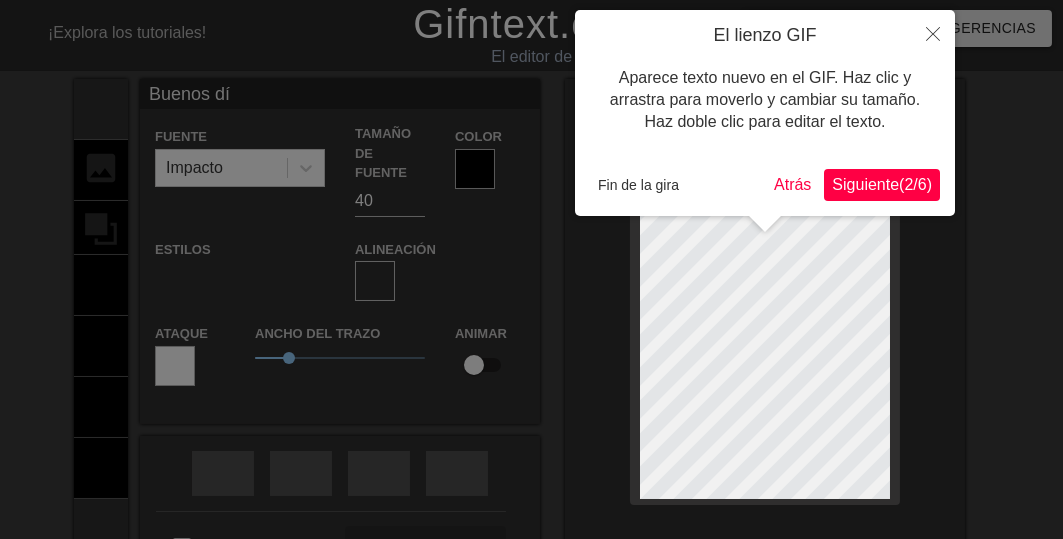 type on "Buenos día" 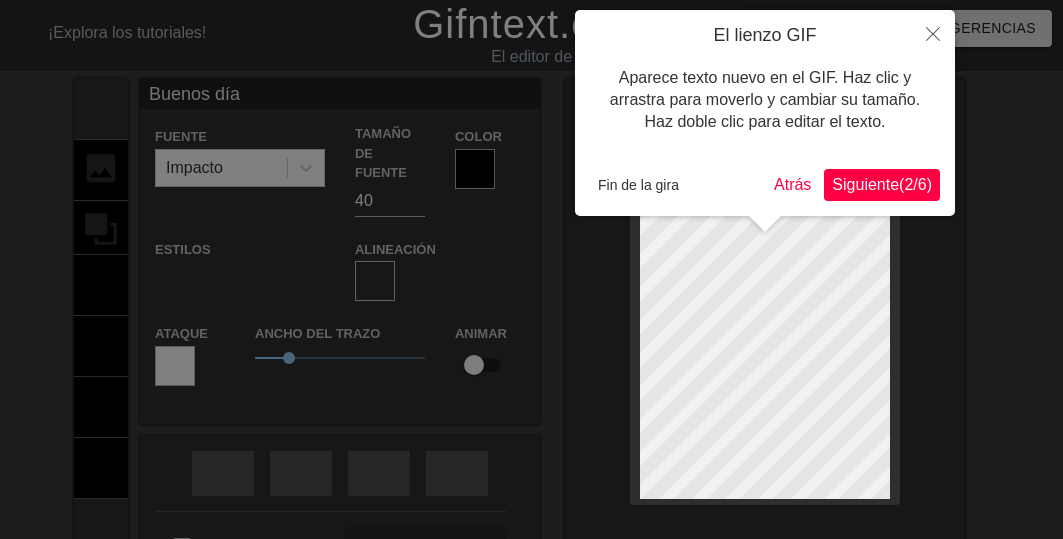 scroll, scrollTop: 3, scrollLeft: 5, axis: both 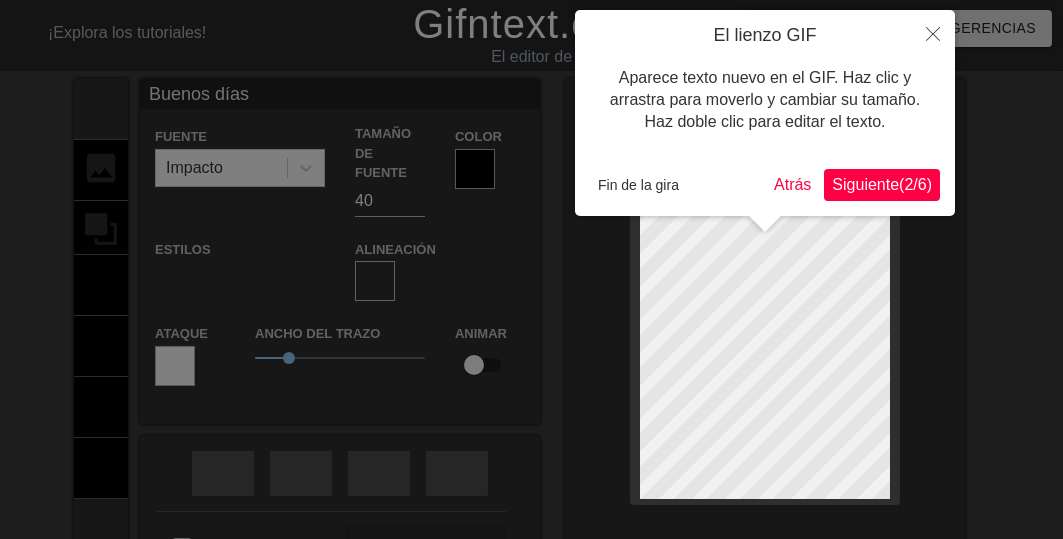 type on "Buenos días" 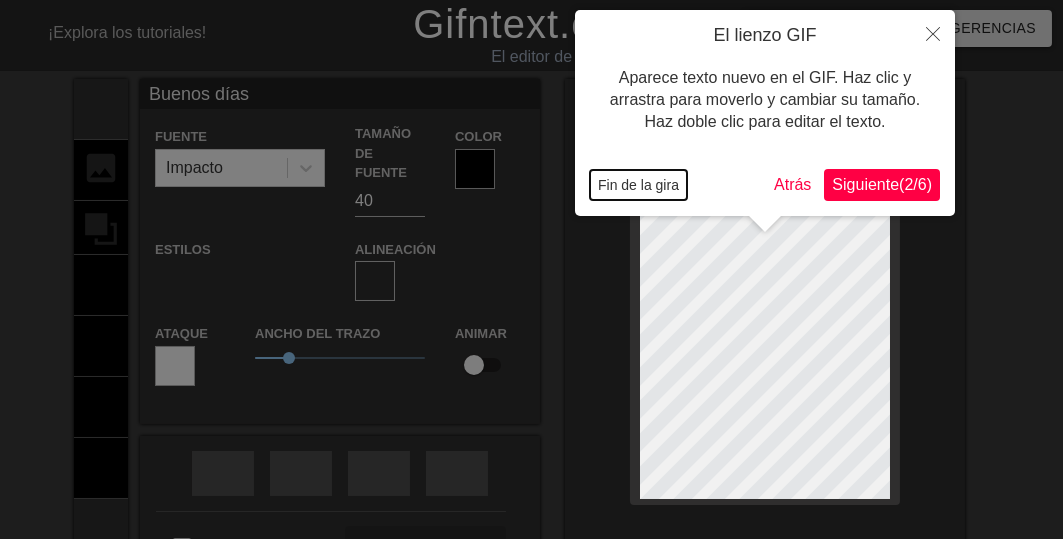 click on "Fin de la gira" at bounding box center (638, 185) 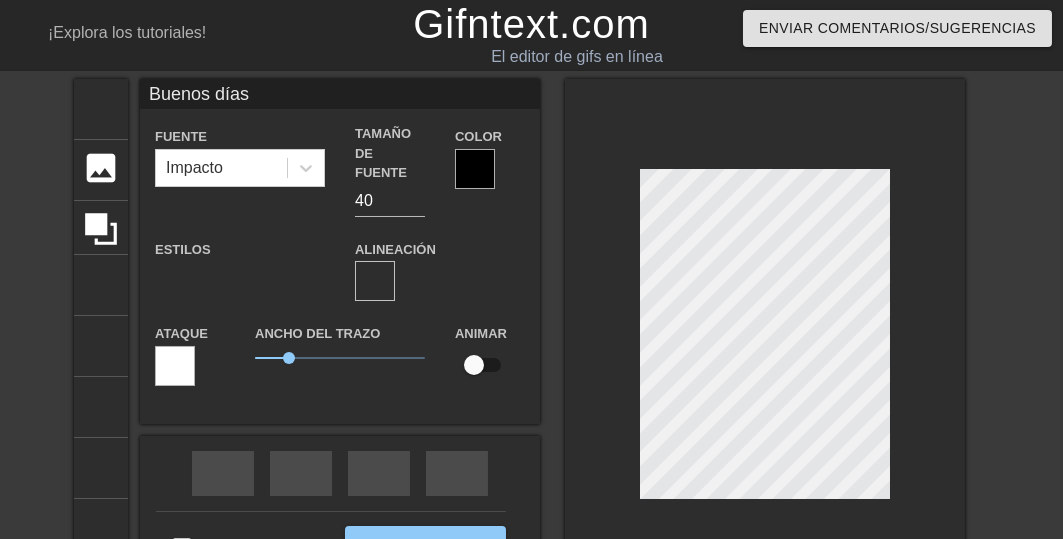 click on "título añadir_círculo imagen añadir_círculo cultivo tamaño de la foto seleccionar grande ayuda teclado Buenos días Fuente Impacto Tamaño de fuente 40 Color Estilos formato_negrita formato_cursiva formato_subrayado Alineación formato_alinear_a_la_izquierda formato_alinear_centrar formato_alinear_a_la_derecha formato_alinear_justificar Ataque Ancho del trazo 1 Animar rebobinado rápido saltar_anterior flecha de reproducción saltar_siguiente Hacer privado Generar GIF doble_flecha" at bounding box center [531, 339] 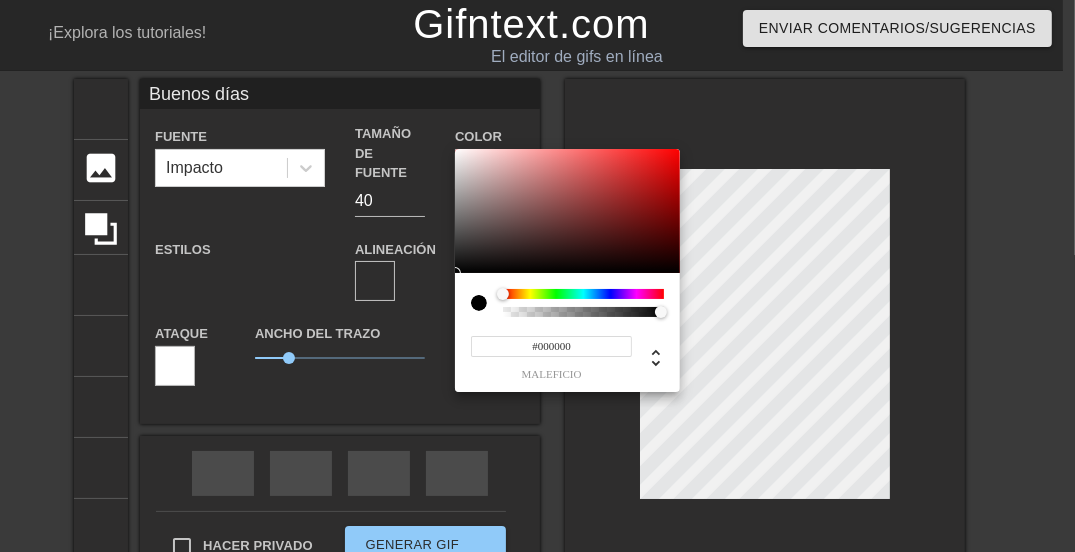 type on "#C42020" 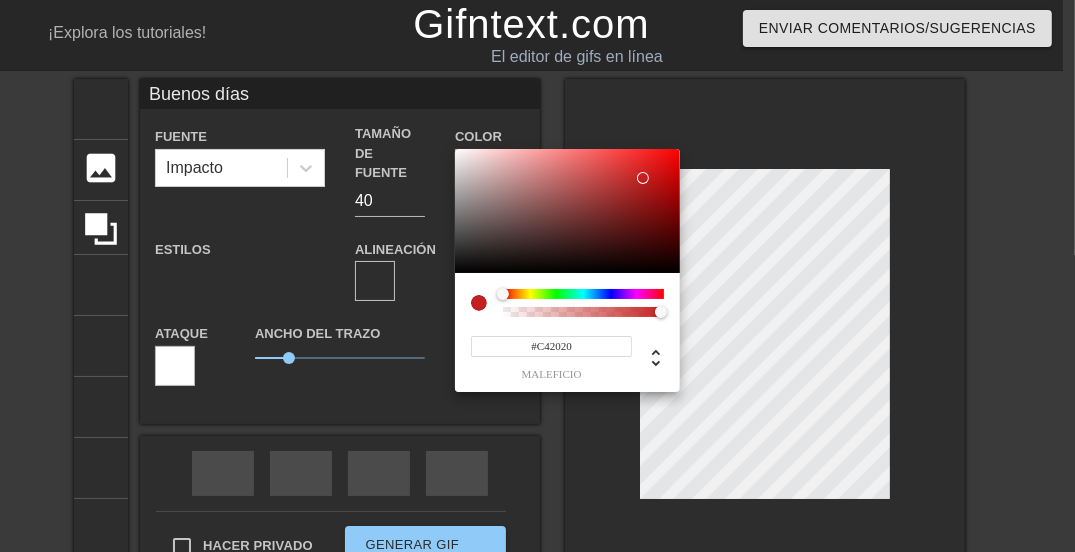 click at bounding box center [567, 211] 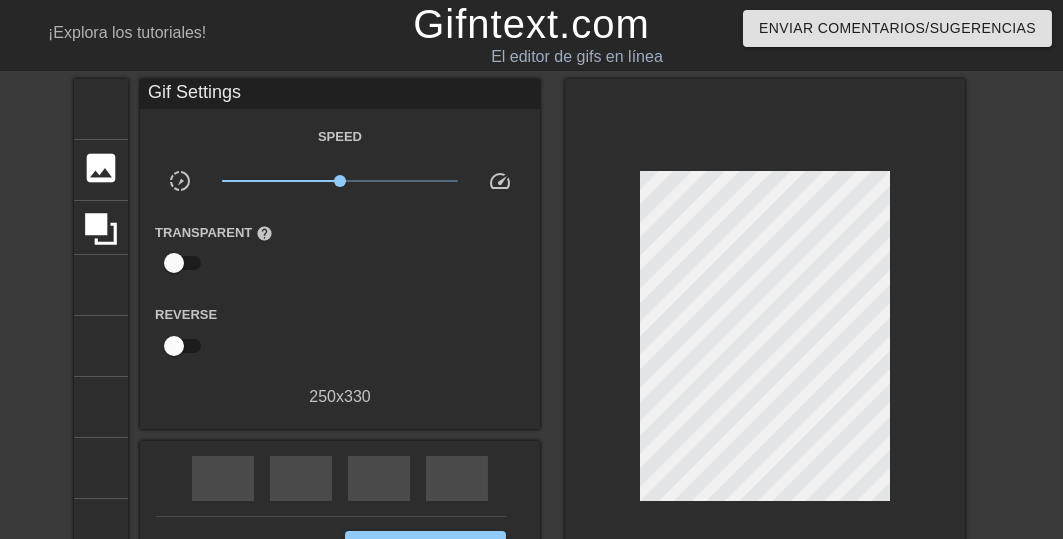 scroll, scrollTop: 80, scrollLeft: 0, axis: vertical 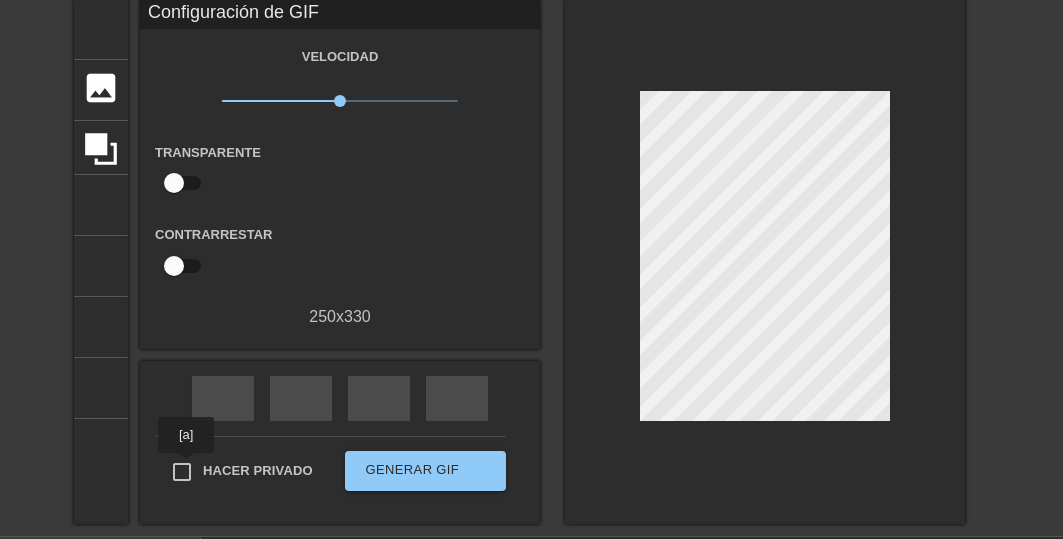 click on "Hacer privado" at bounding box center [182, 472] 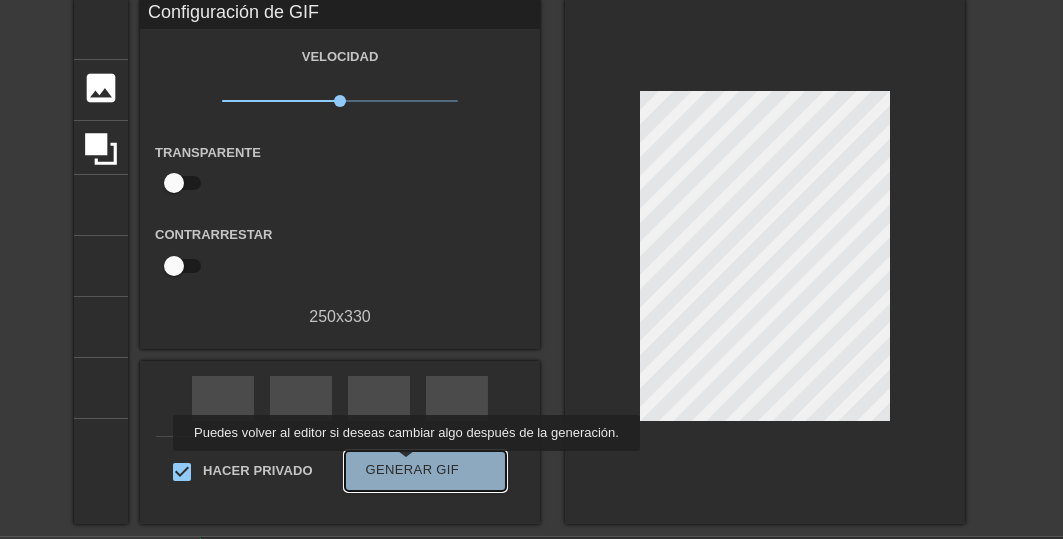 click on "Generar GIF" at bounding box center [413, 469] 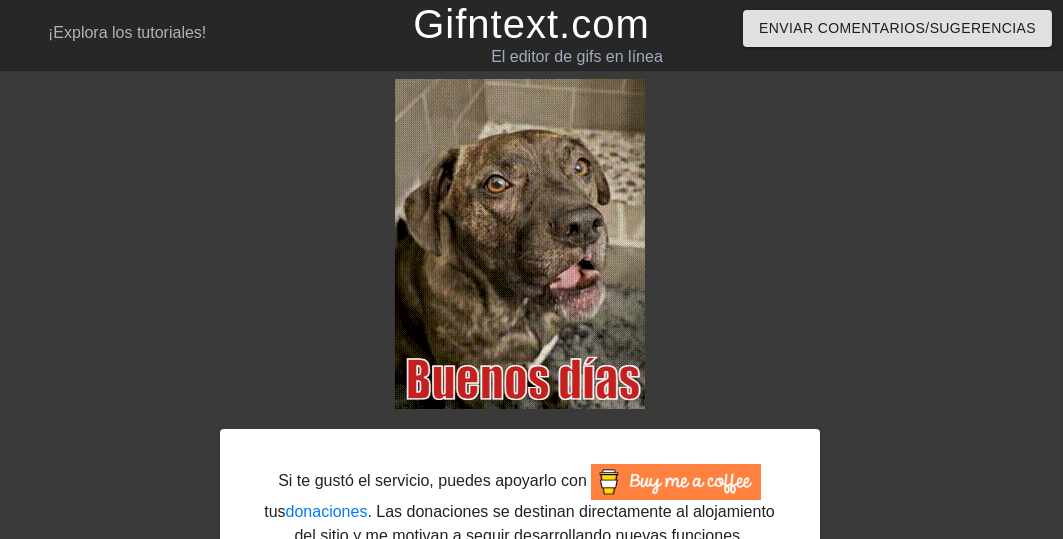 scroll, scrollTop: 144, scrollLeft: 0, axis: vertical 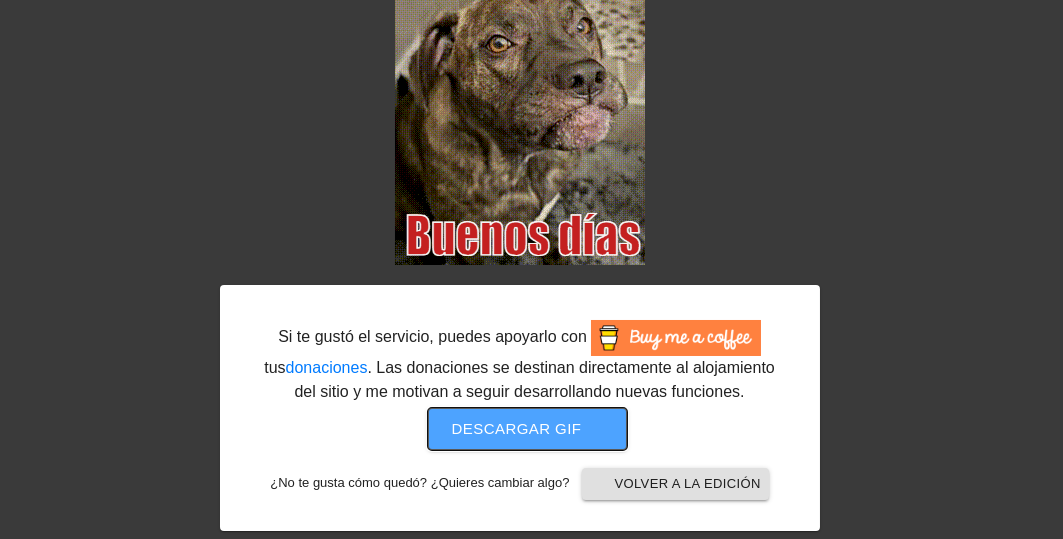 click on "Descargar gif" at bounding box center (517, 428) 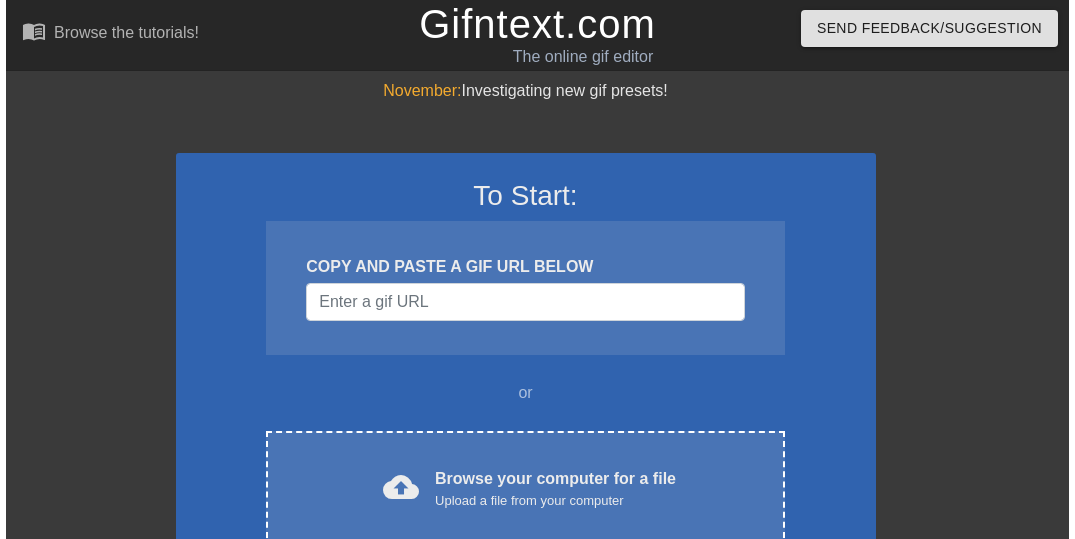 scroll, scrollTop: 0, scrollLeft: 0, axis: both 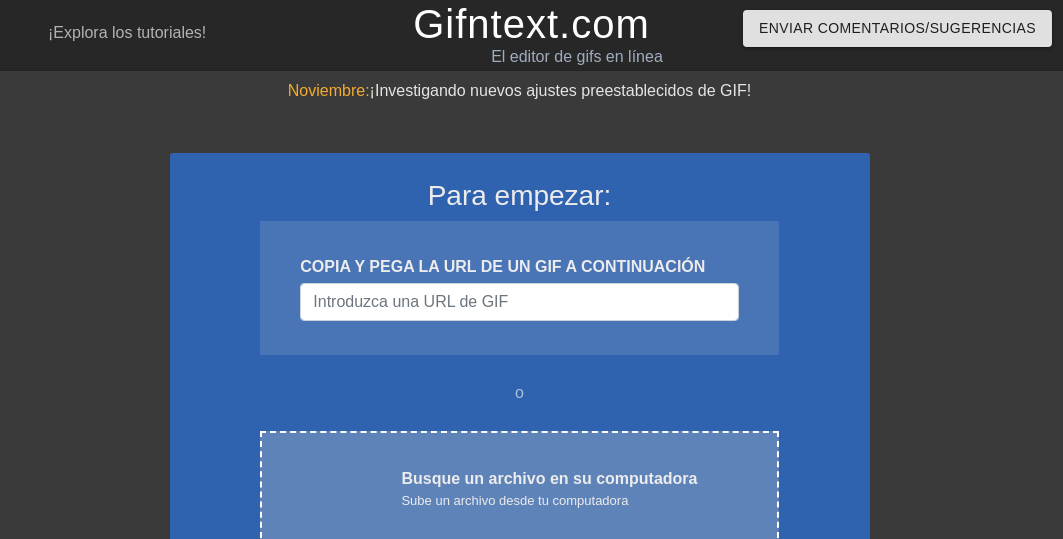 click on "Busque un archivo en su computadora" at bounding box center [549, 478] 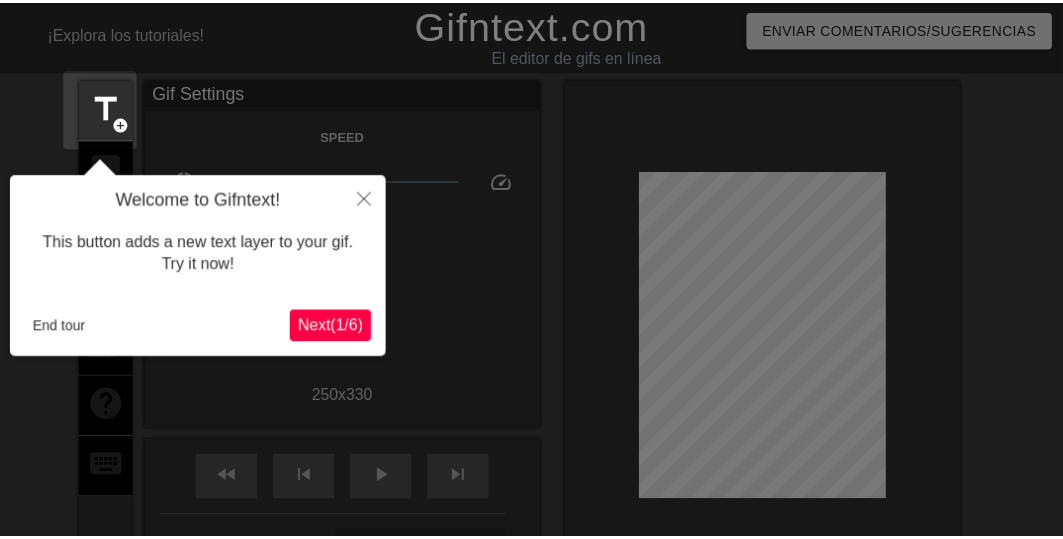 scroll, scrollTop: 49, scrollLeft: 0, axis: vertical 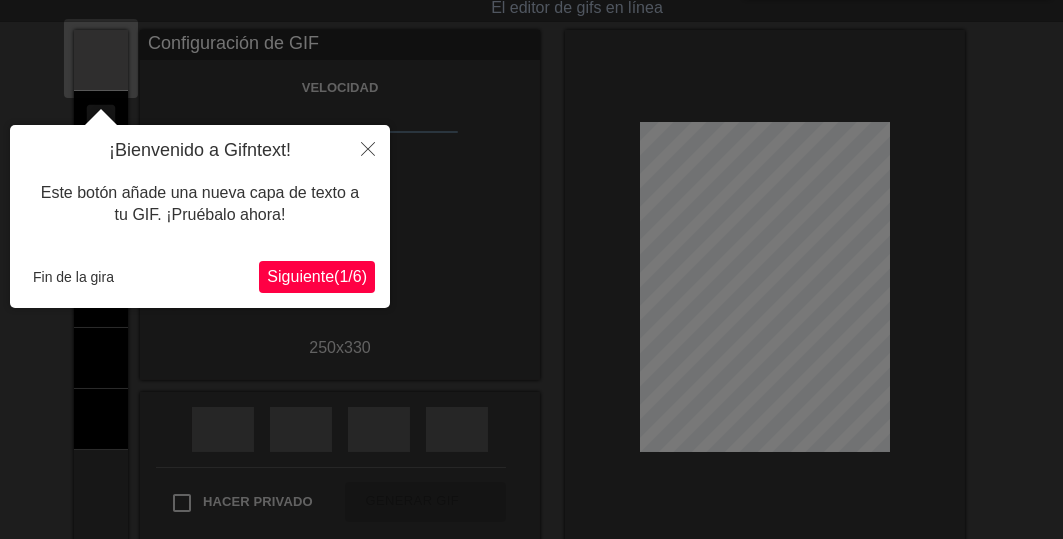 click on "Siguiente" at bounding box center (300, 276) 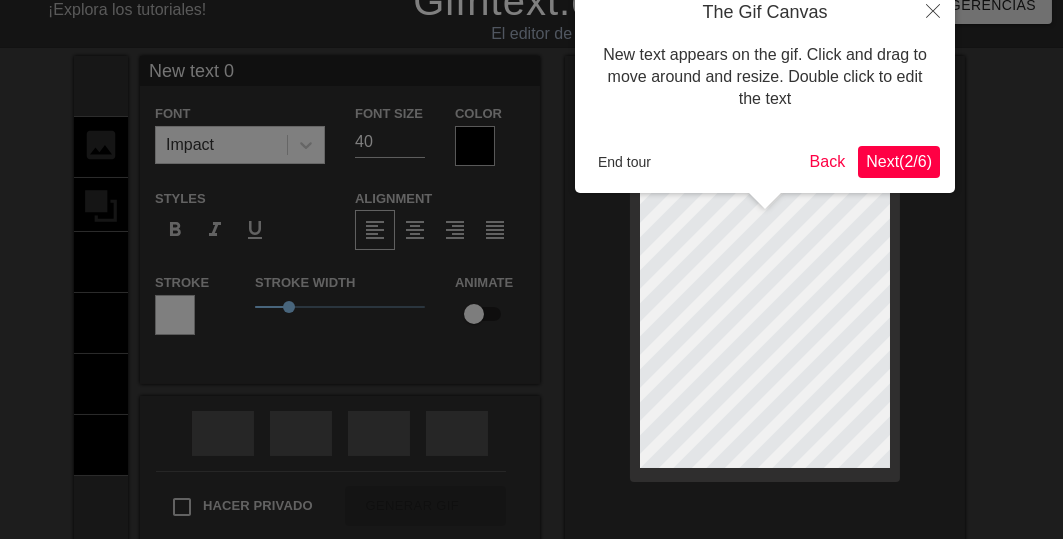 scroll, scrollTop: 0, scrollLeft: 0, axis: both 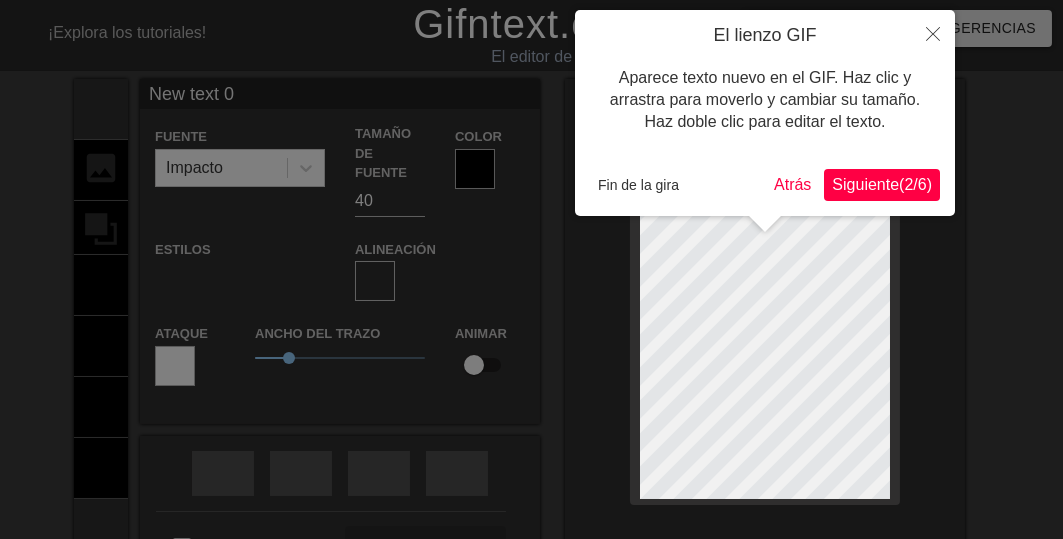 type on "New text" 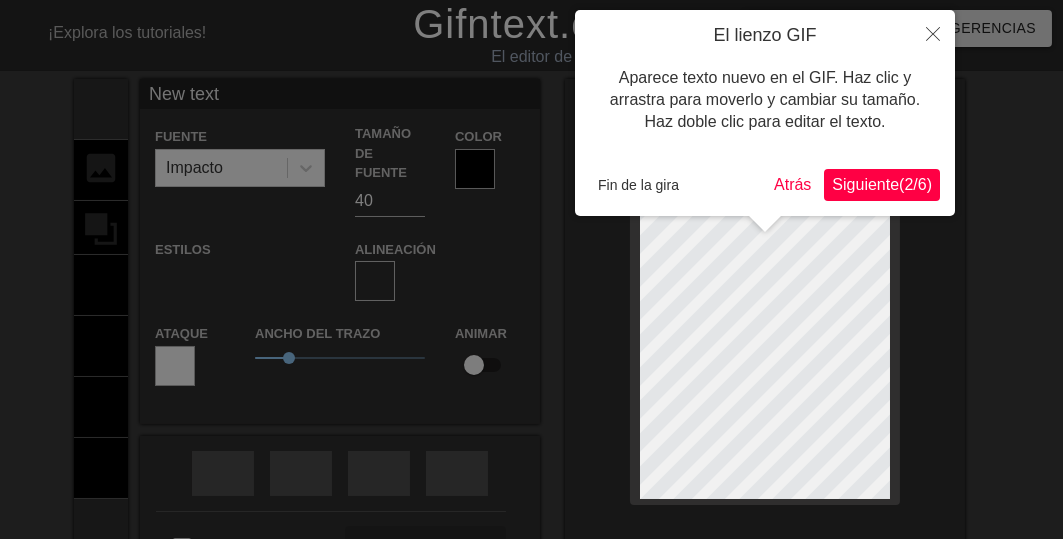 type on "New text" 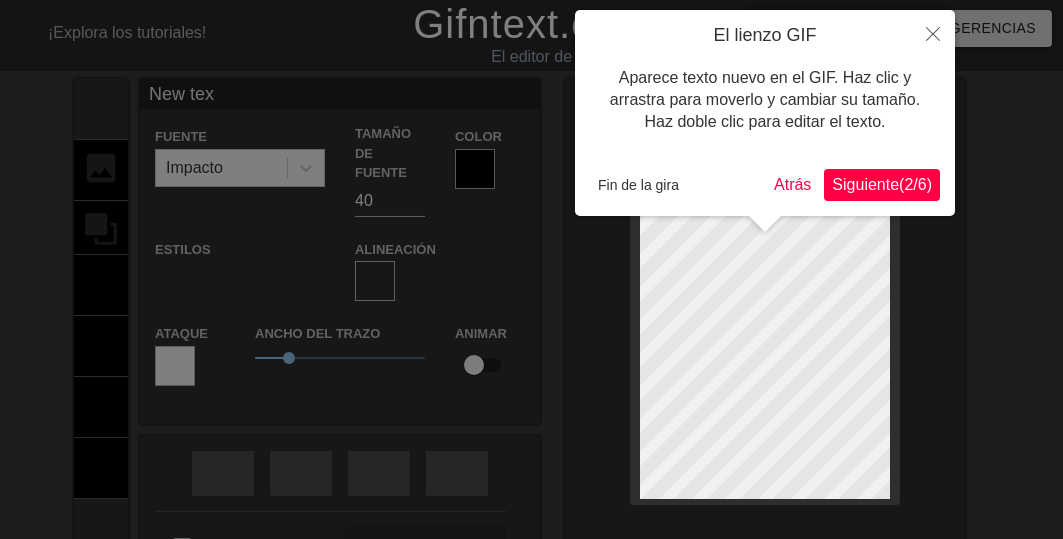 type on "New te" 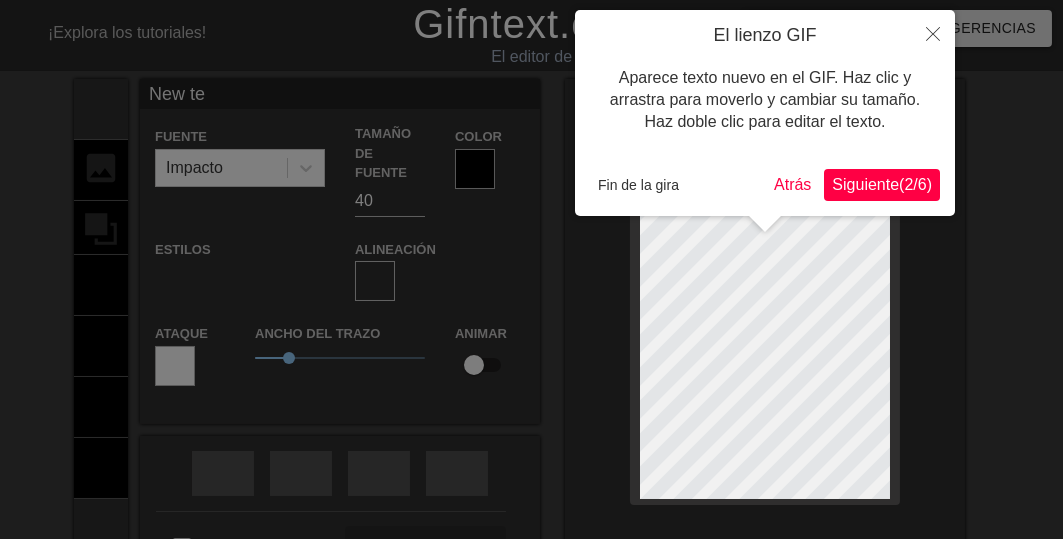 type on "New t" 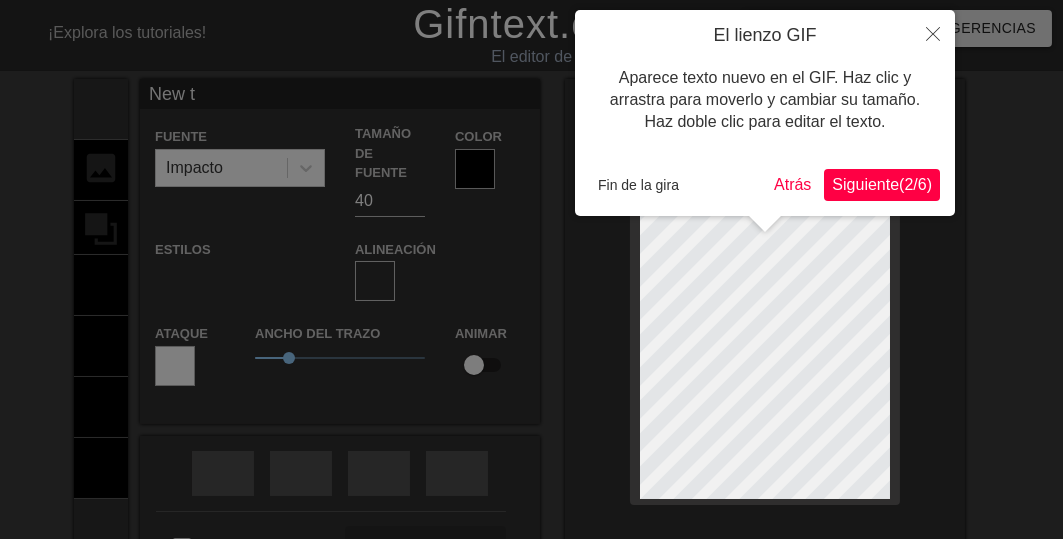 type on "New t" 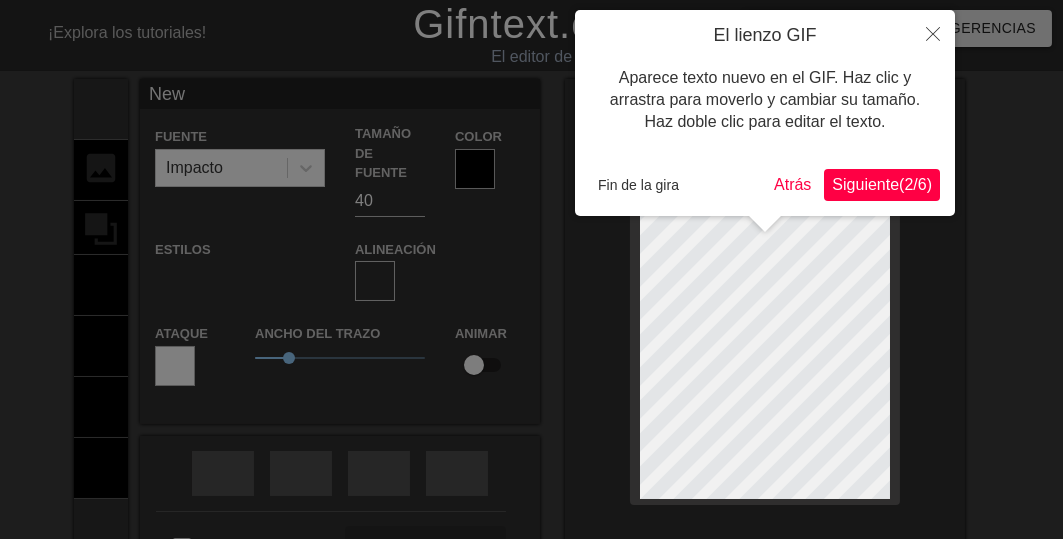 type on "New" 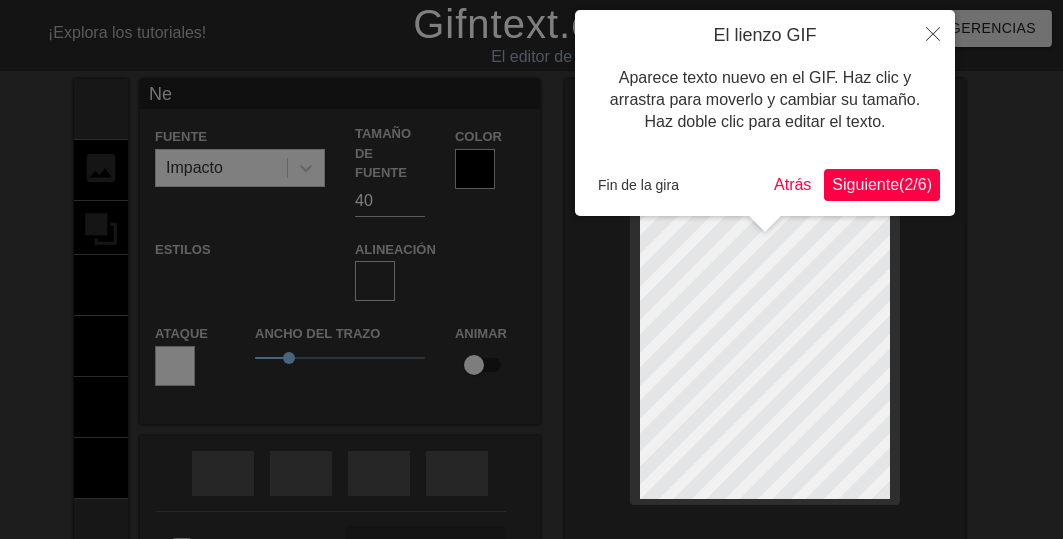 type on "N" 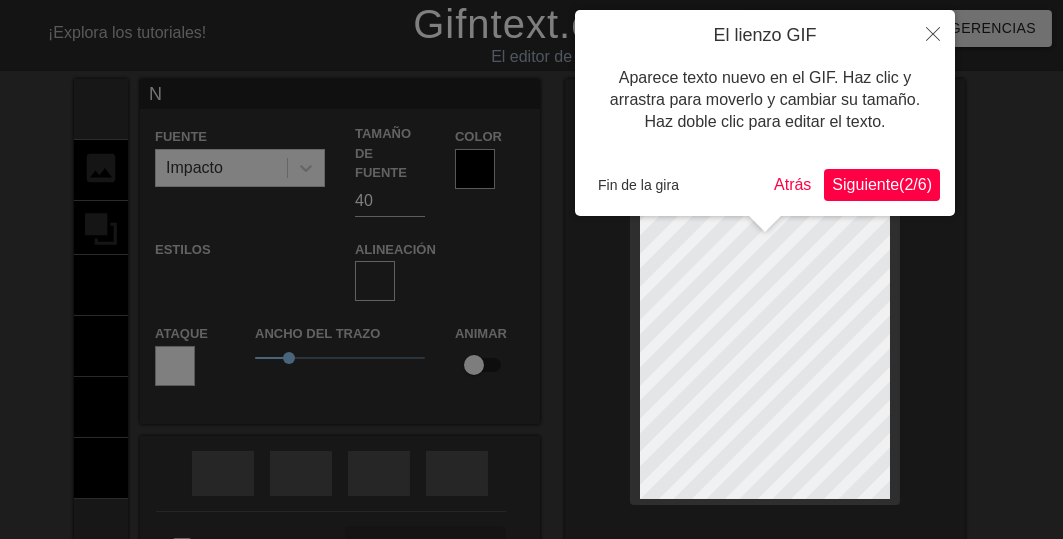 type 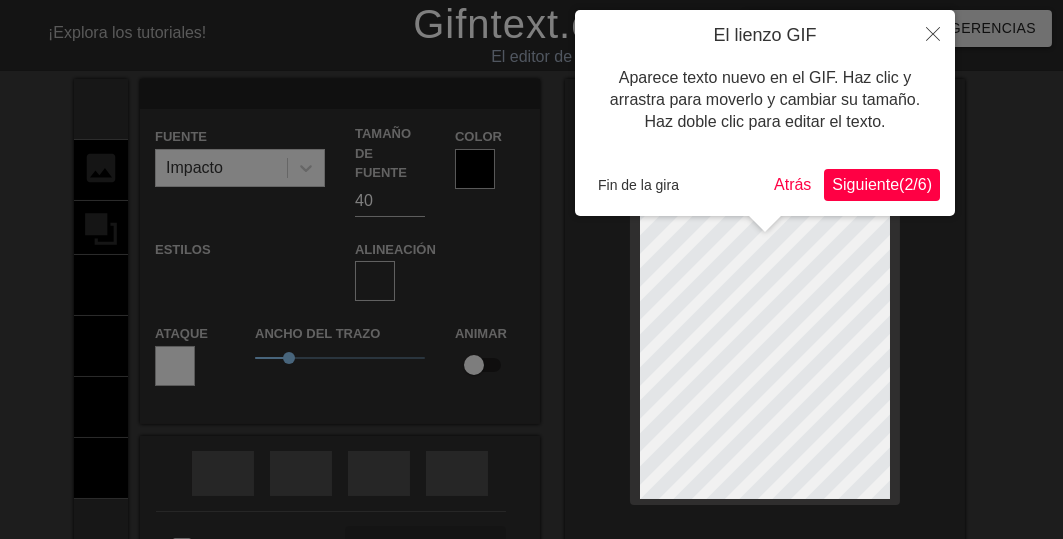 scroll, scrollTop: 3, scrollLeft: 2, axis: both 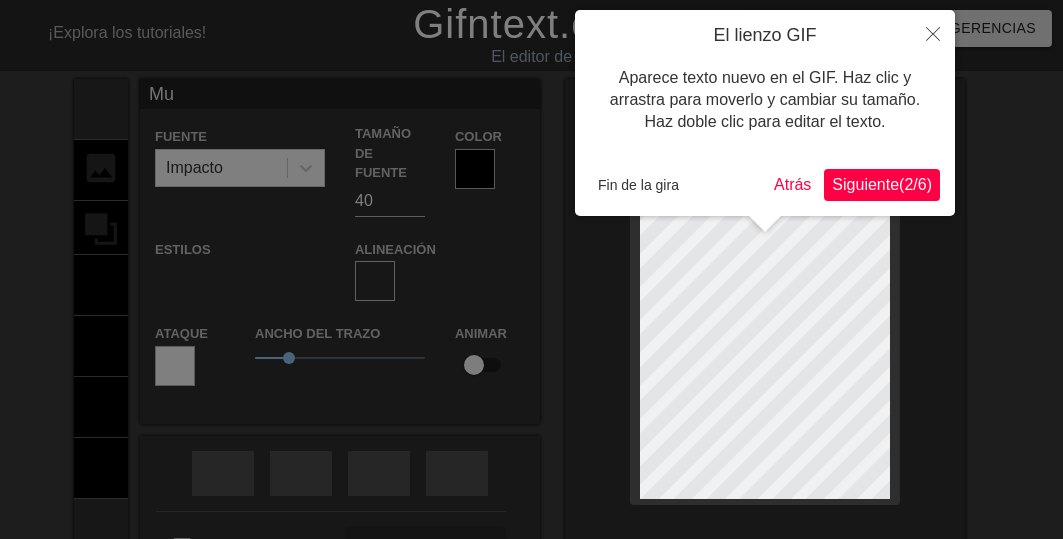 type on "Muy" 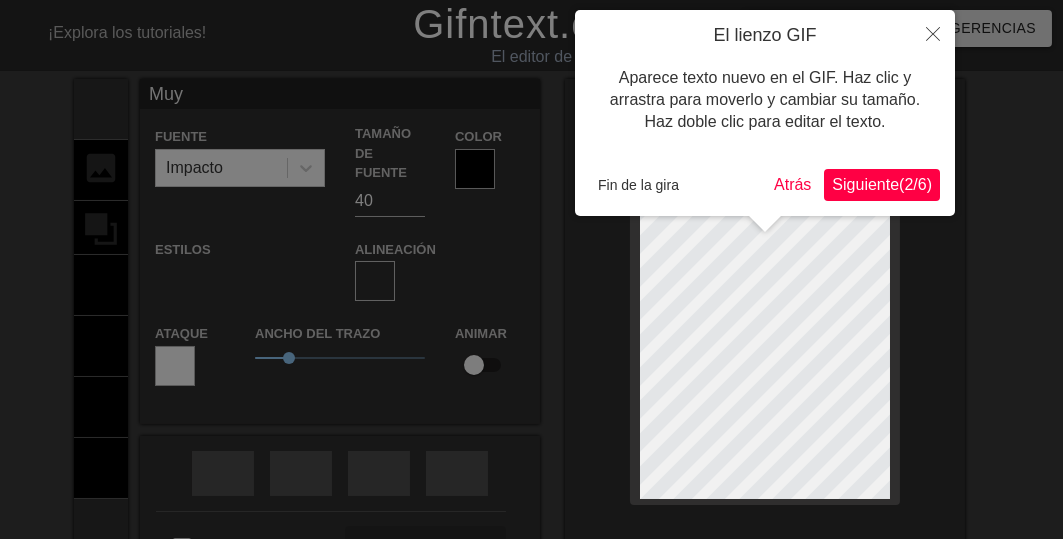 type on "Muy" 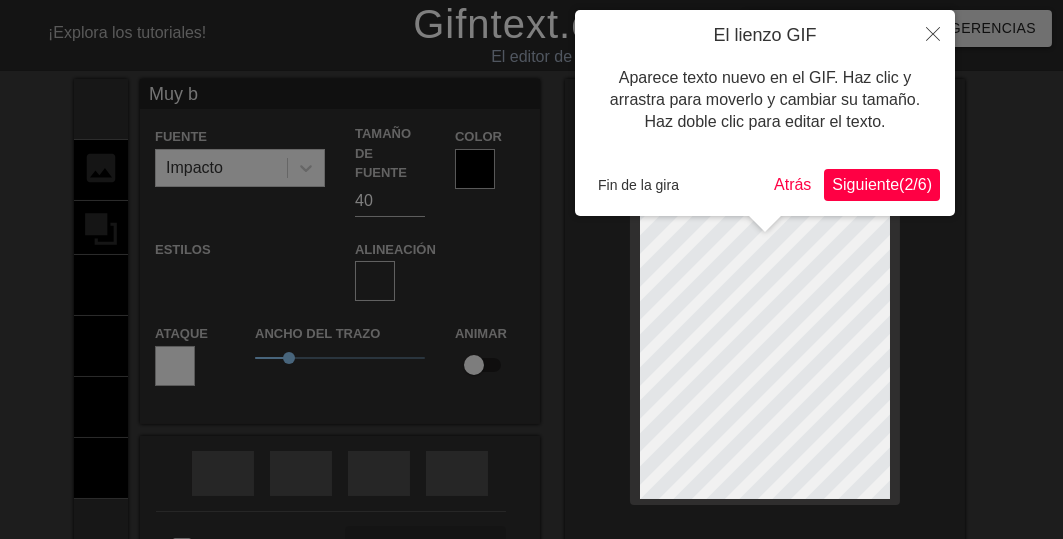 type on "Muy bu" 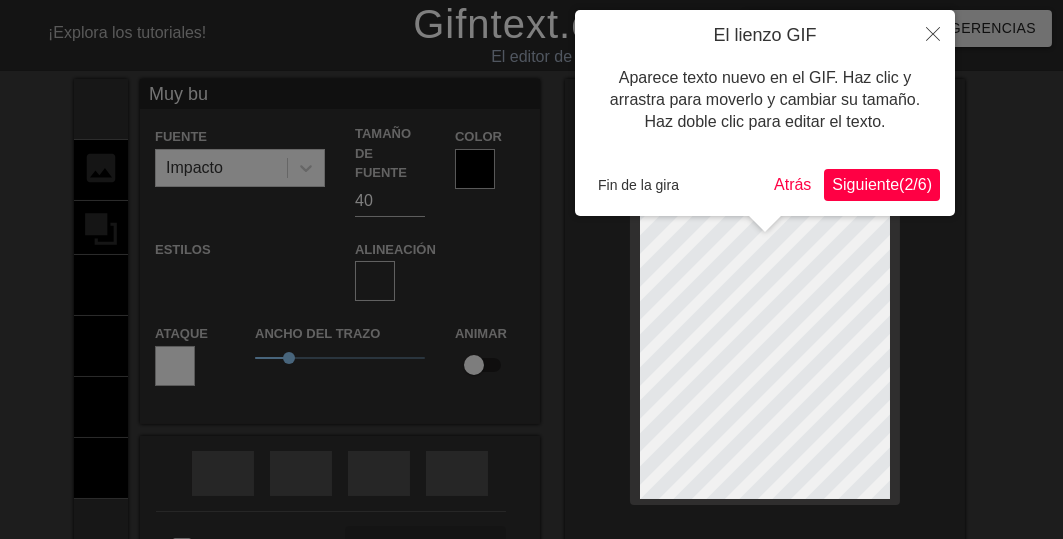 type on "Muy bue" 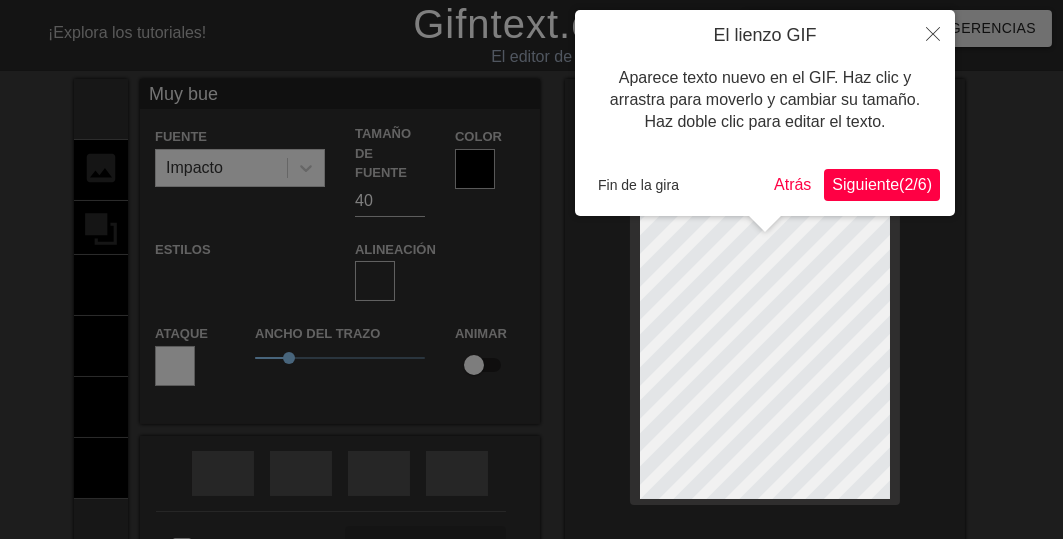type on "Muy buen" 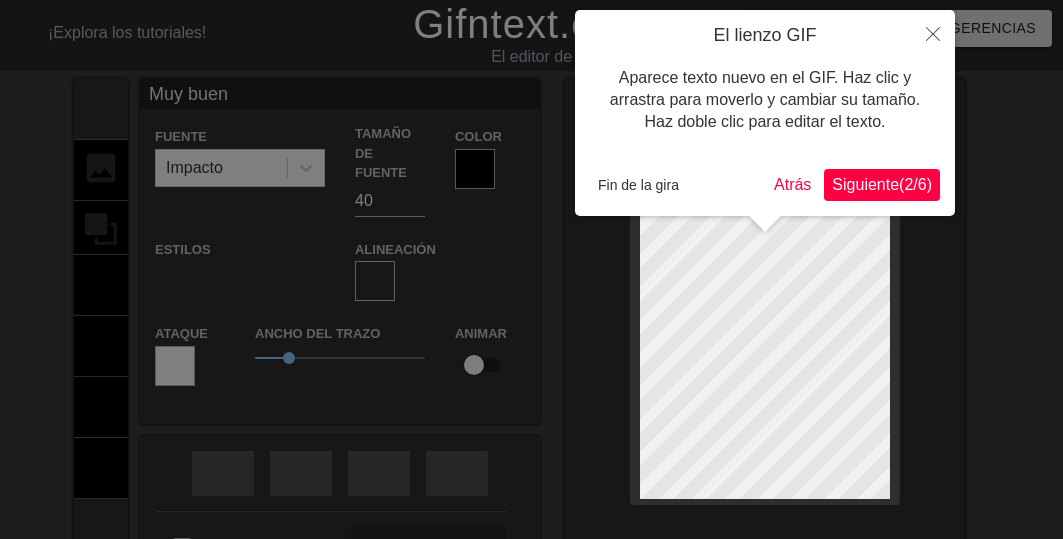 type on "Muy bueno" 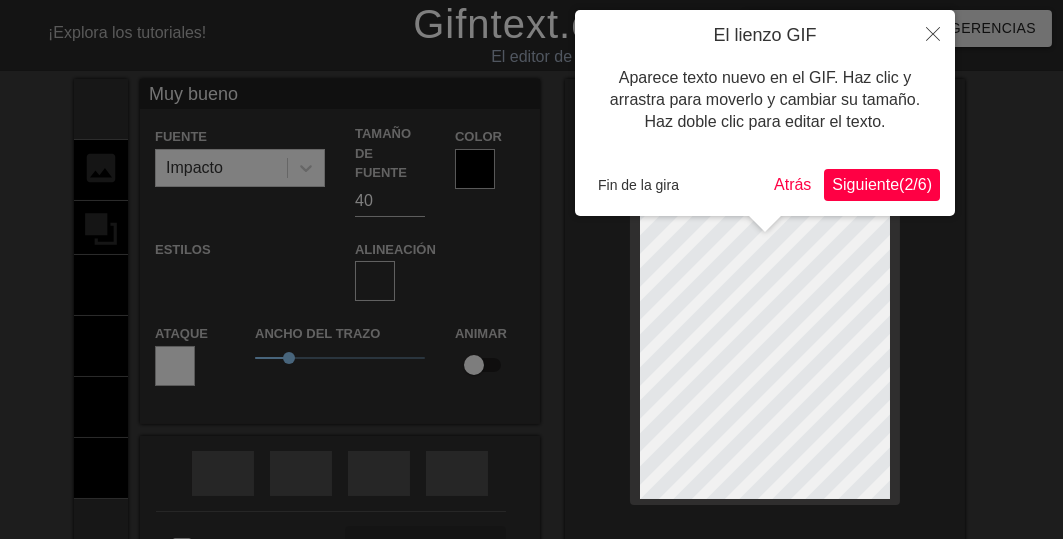 scroll, scrollTop: 3, scrollLeft: 6, axis: both 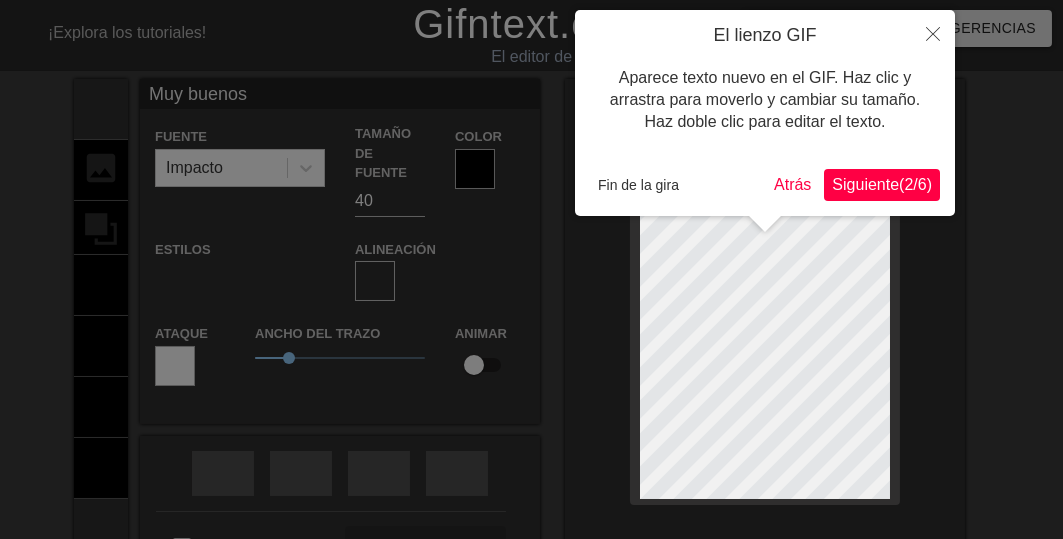 type on "Muy buenos" 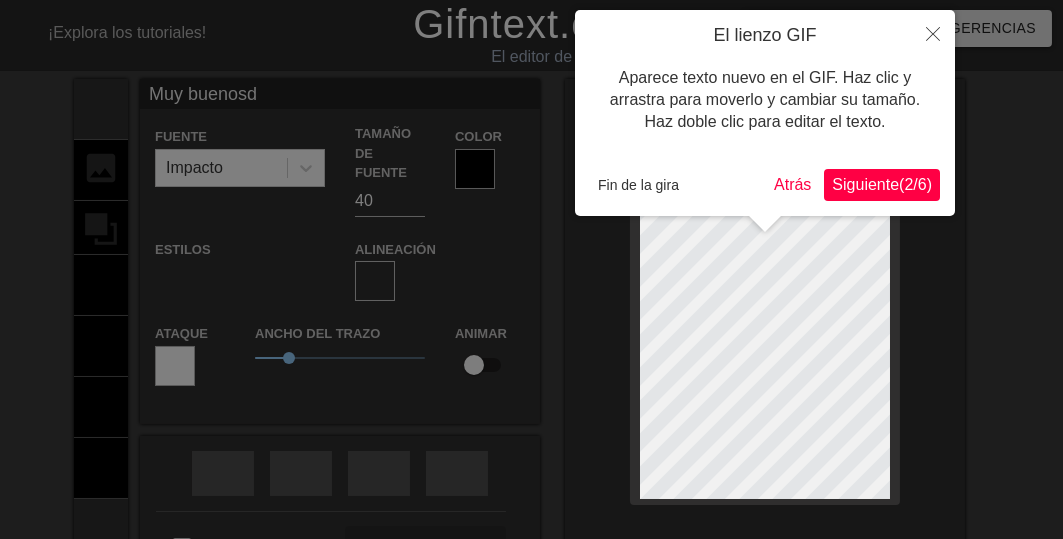 type on "Muy buenosdí" 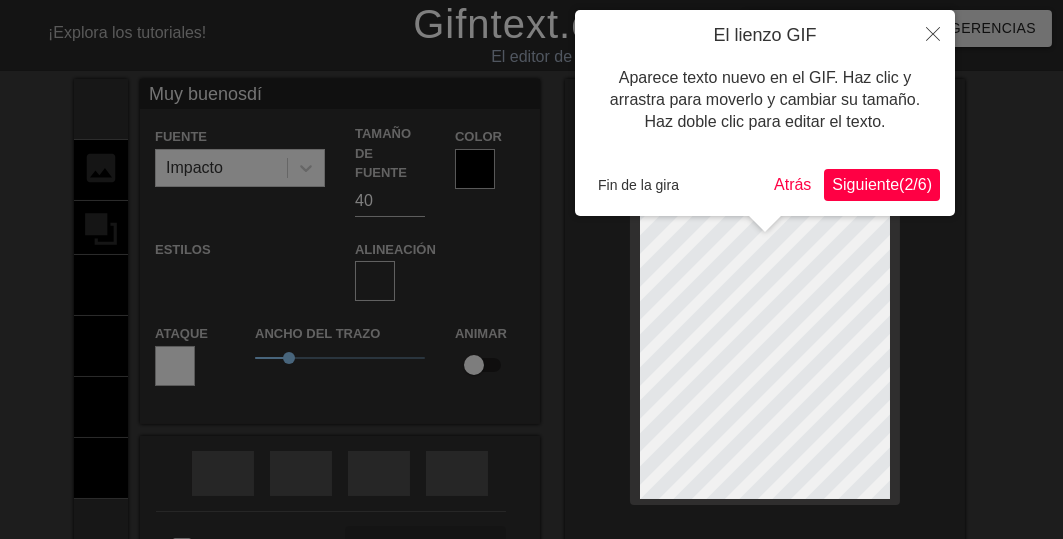 type on "Muy buenos
dí" 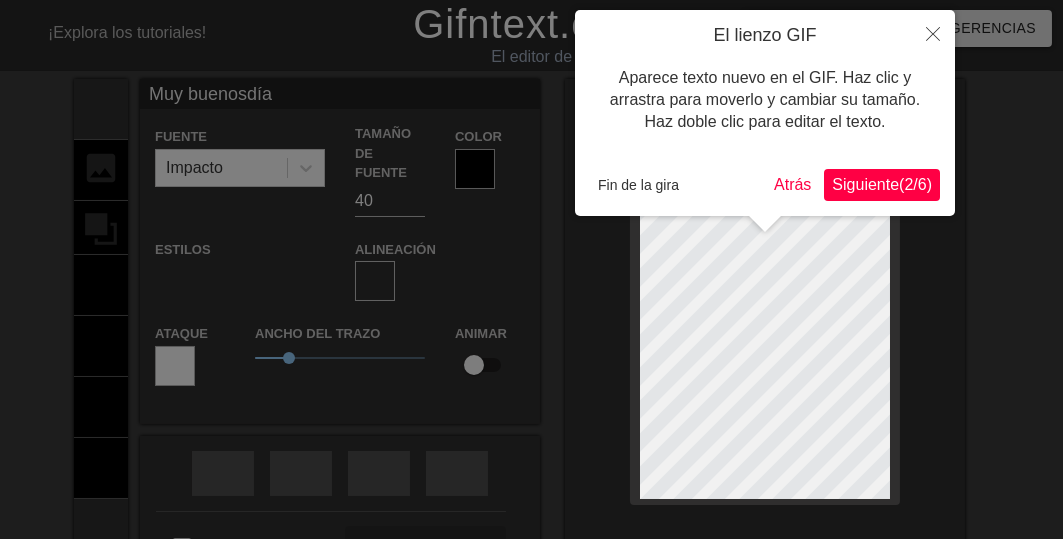 type on "Muy buenosdías" 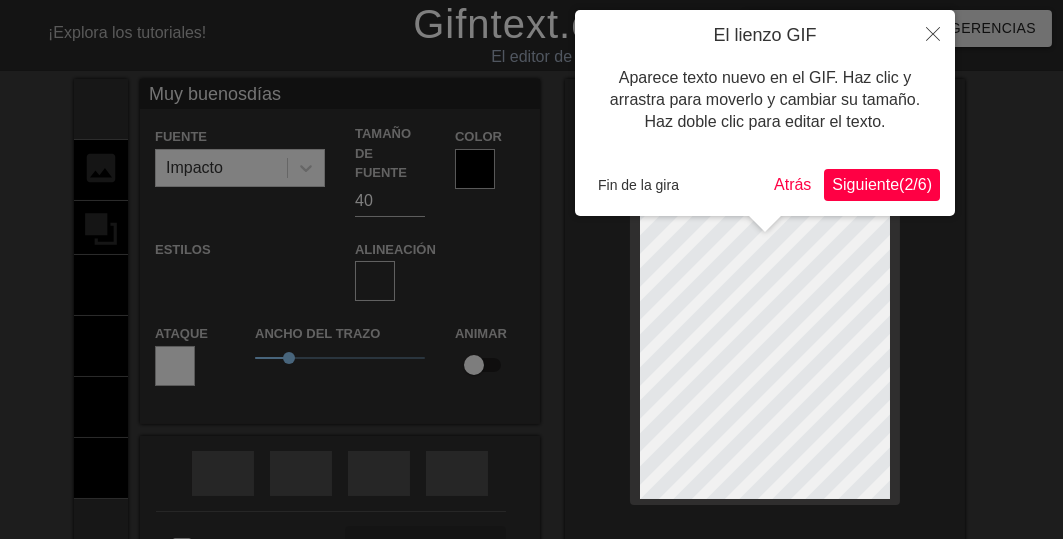 scroll, scrollTop: 3, scrollLeft: 2, axis: both 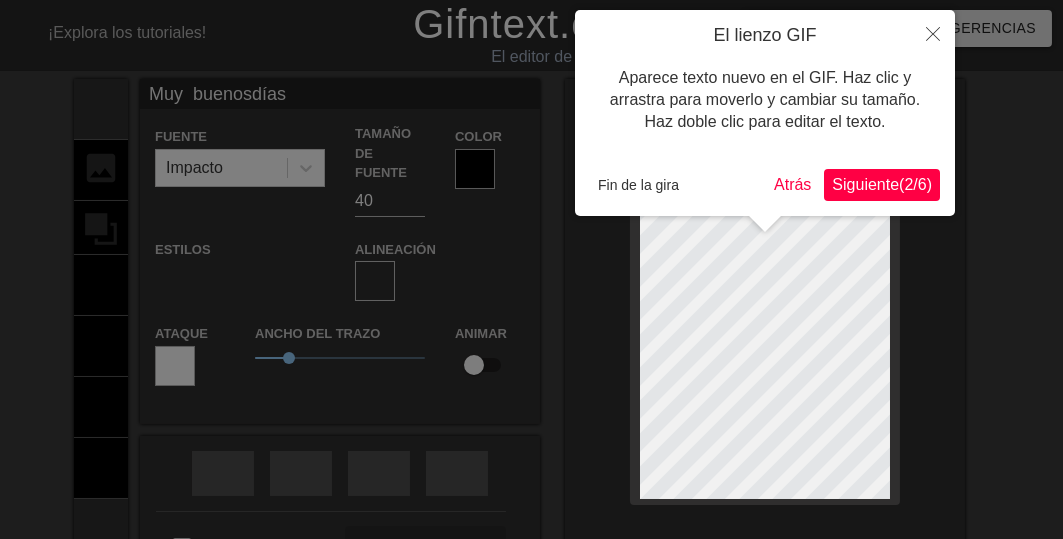 type on "Muy  buenos
días" 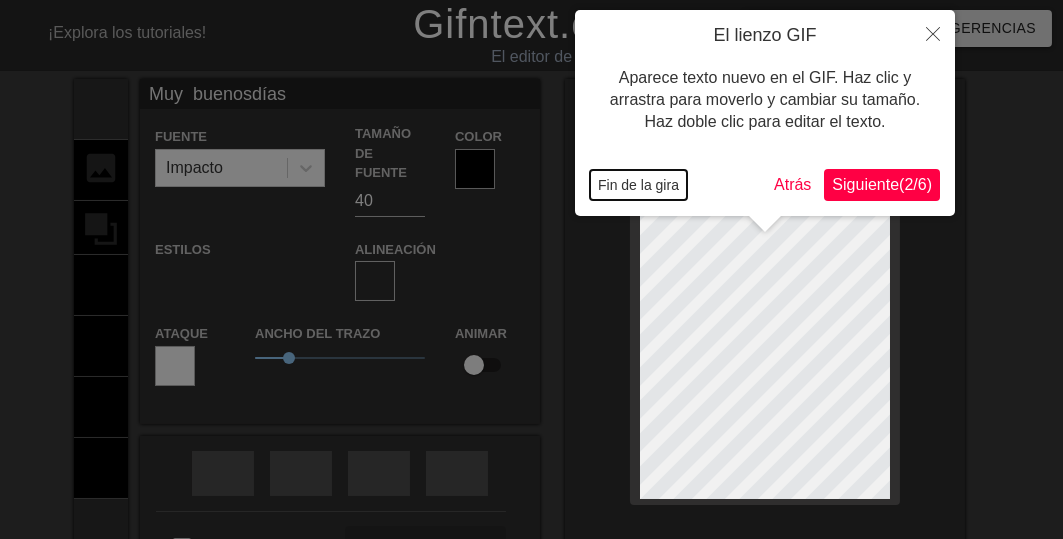click on "Fin de la gira" at bounding box center [638, 185] 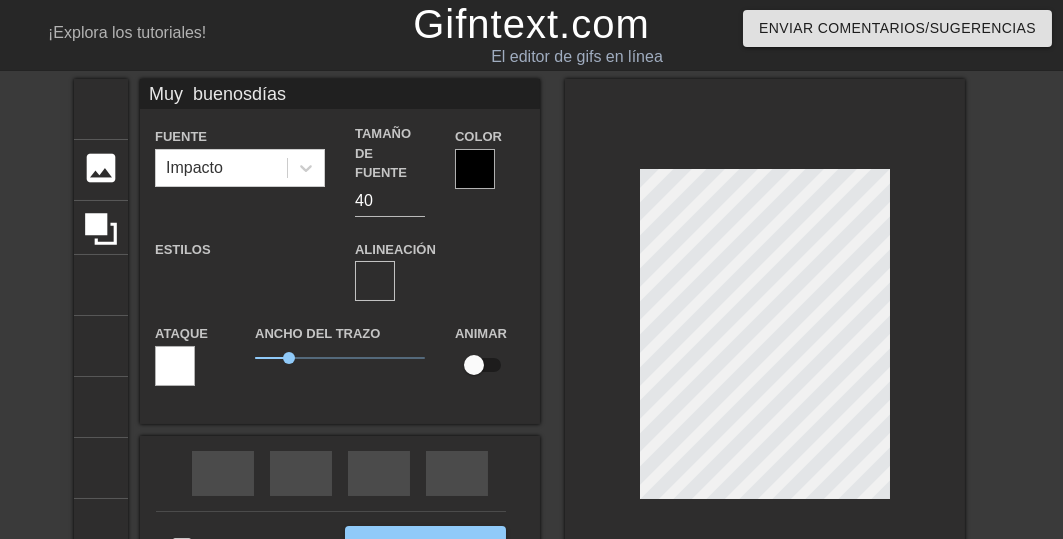 click on "título añadir_círculo imagen añadir_círculo cultivo tamaño de la foto seleccionar grande ayuda teclado Muy  buenosdías Fuente Impacto Tamaño de fuente 40 Color Estilos formato_negrita formato_cursiva formato_subrayado Alineación formato_alinear_a_la_izquierda formato_alinear_centrar formato_alinear_a_la_derecha formato_alinear_justificar Ataque Ancho del trazo 1 Animar rebobinado rápido saltar_anterior flecha de reproducción saltar_siguiente Hacer privado Generar GIF doble_flecha" at bounding box center [531, 339] 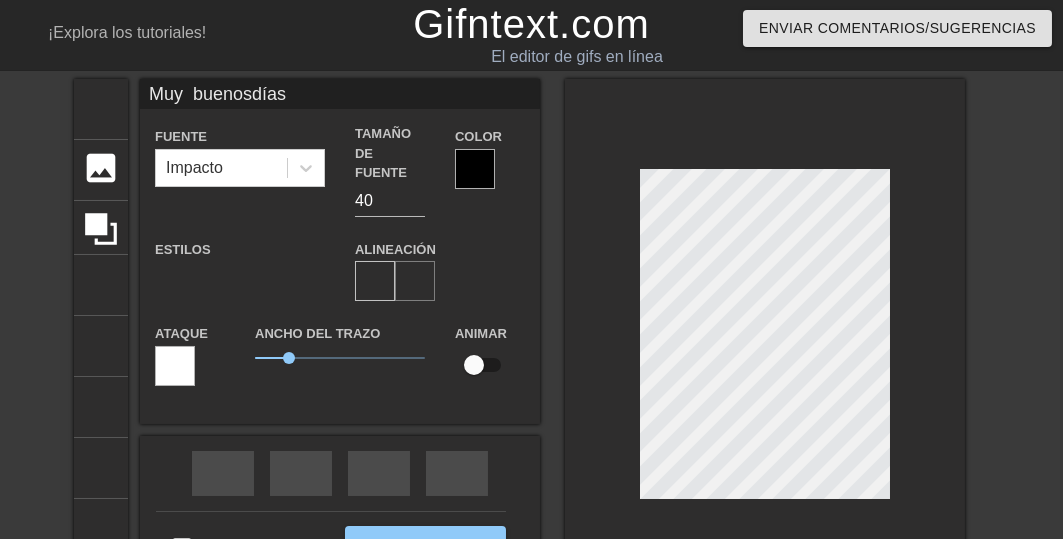 click on "formato_alinear_centrar" at bounding box center [679, 281] 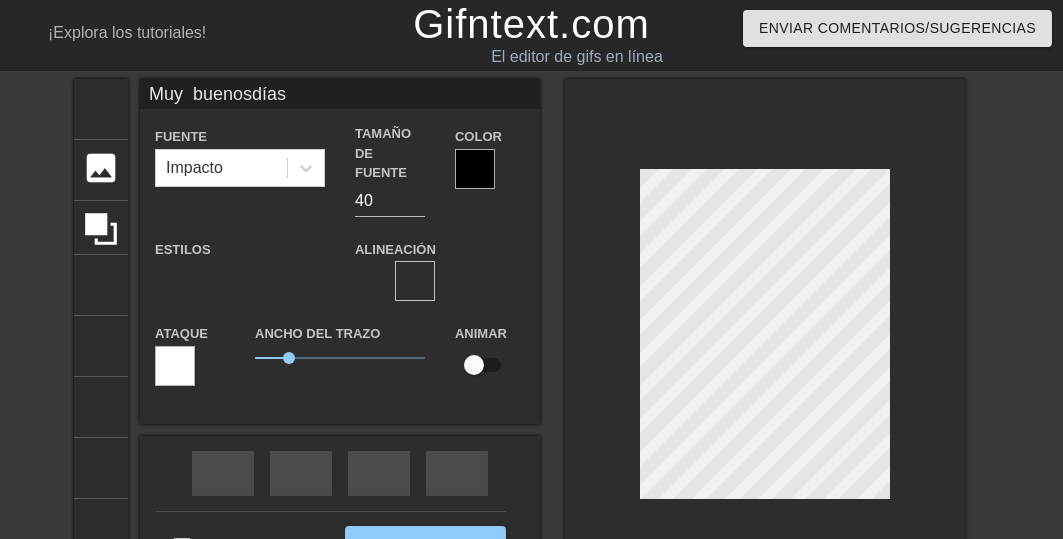 click at bounding box center [475, 169] 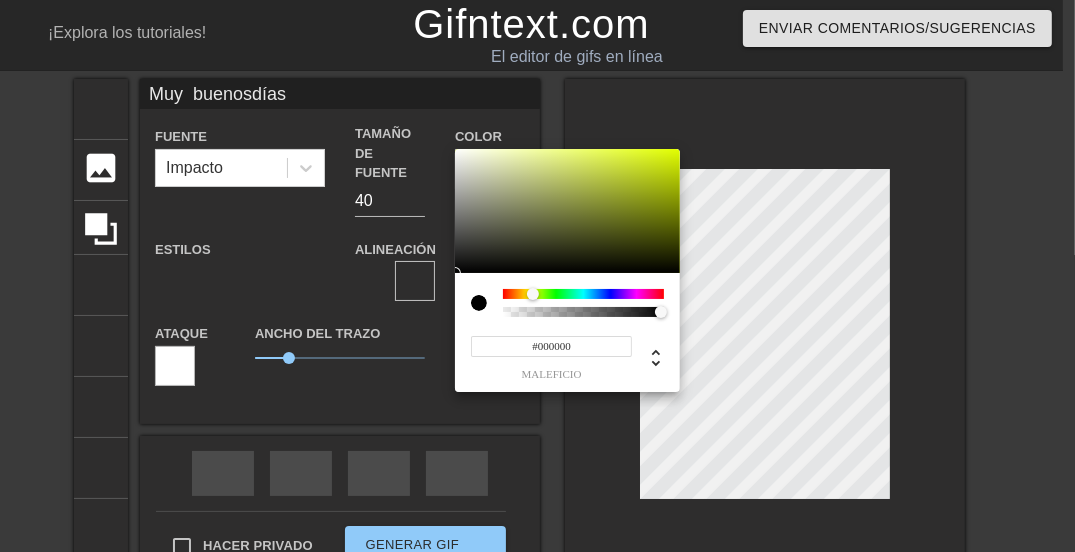 click at bounding box center (583, 294) 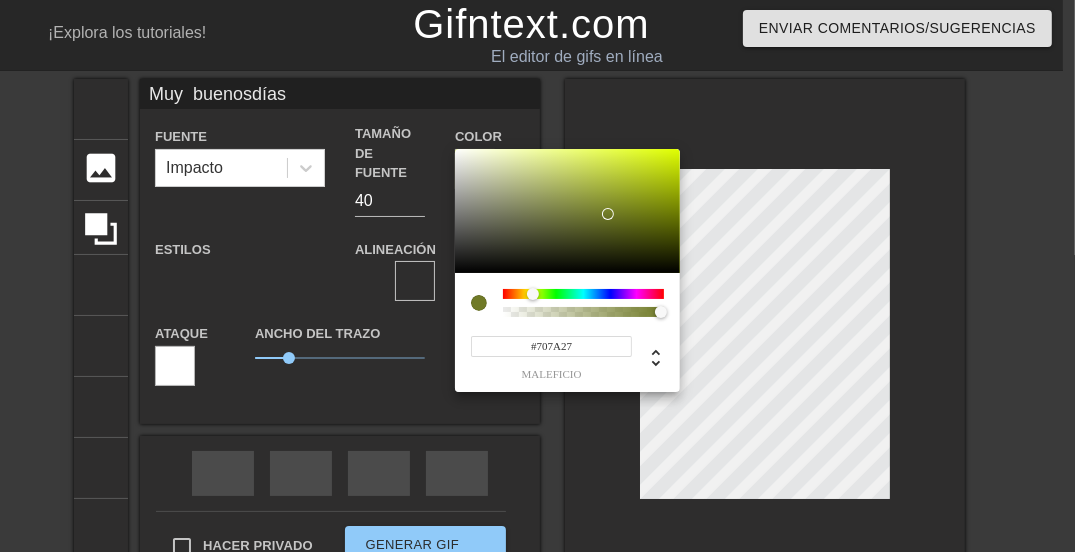 click at bounding box center [567, 211] 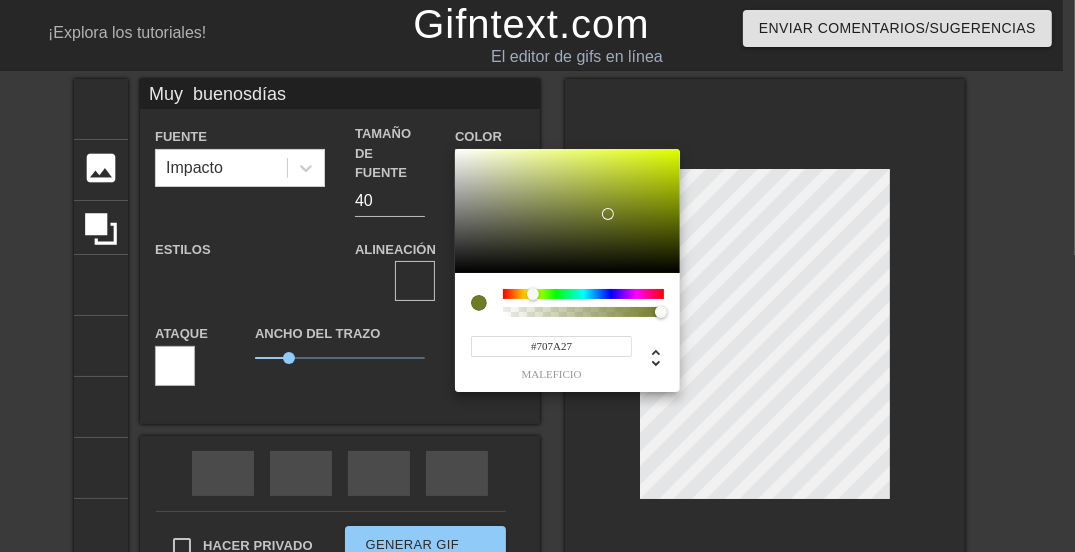 type on "Muy  buenosdías" 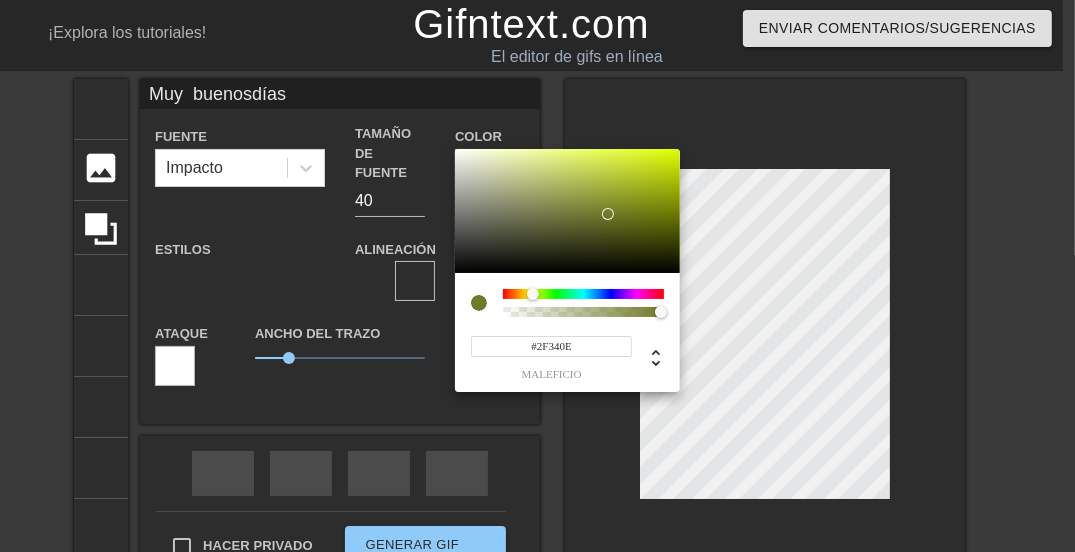 click at bounding box center (567, 211) 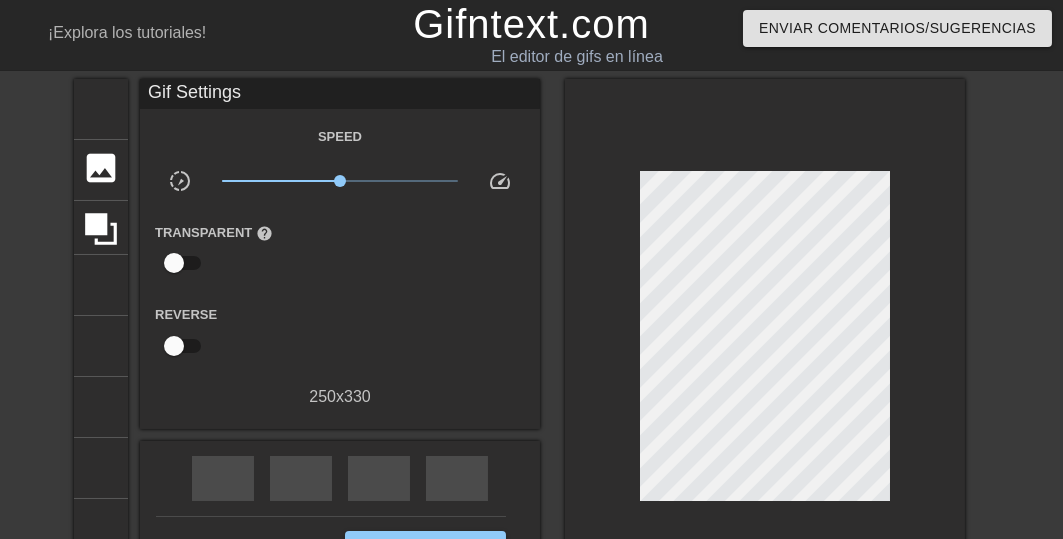 scroll, scrollTop: 160, scrollLeft: 0, axis: vertical 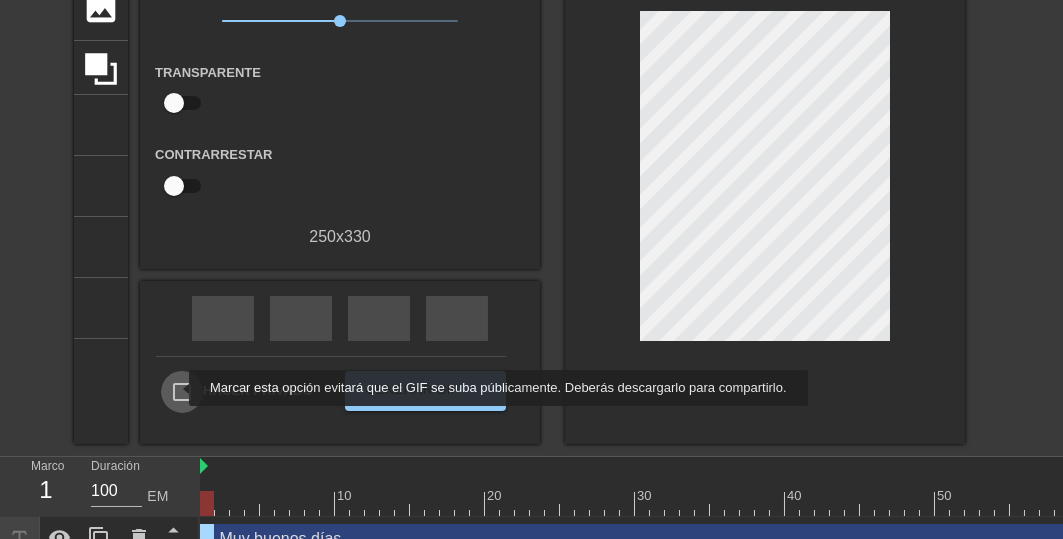 click on "Hacer privado" at bounding box center (182, 392) 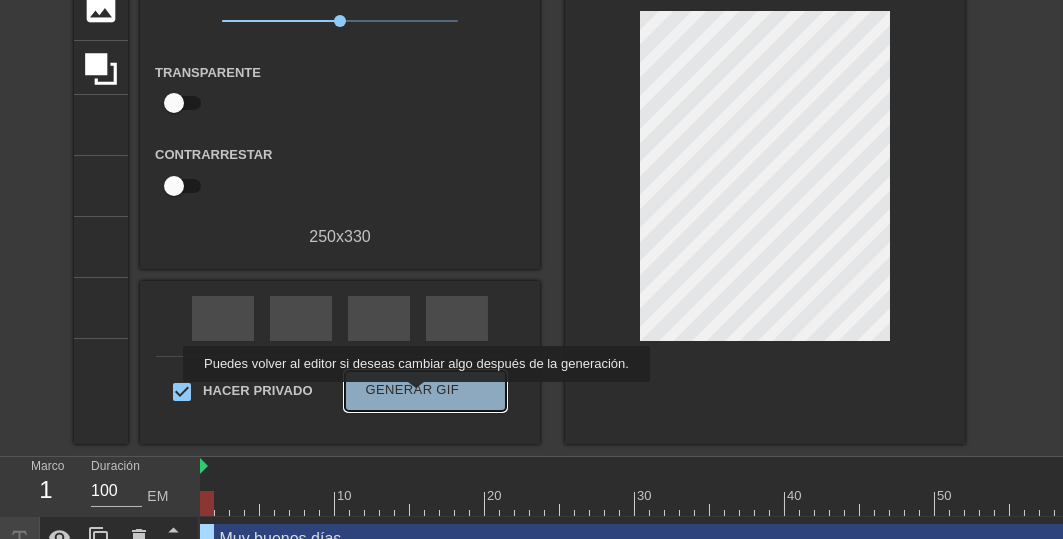 click on "Generar GIF" at bounding box center [413, 389] 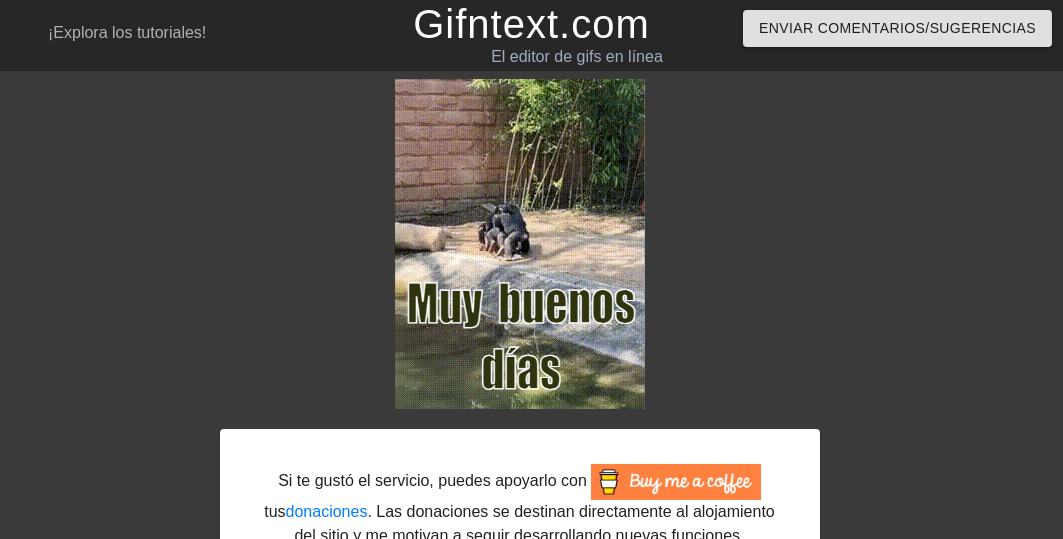 scroll, scrollTop: 144, scrollLeft: 0, axis: vertical 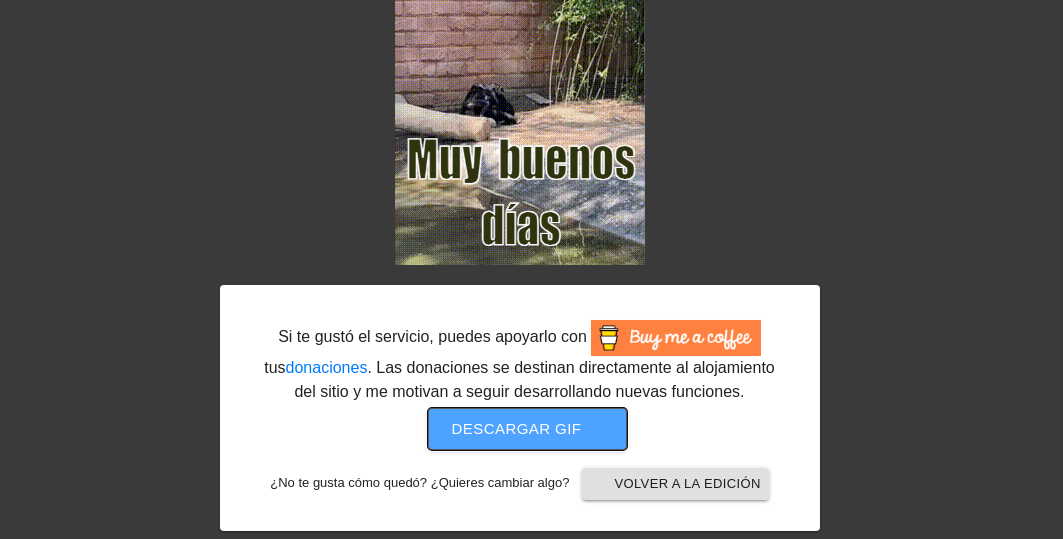 click on "Descargar gif" at bounding box center (517, 428) 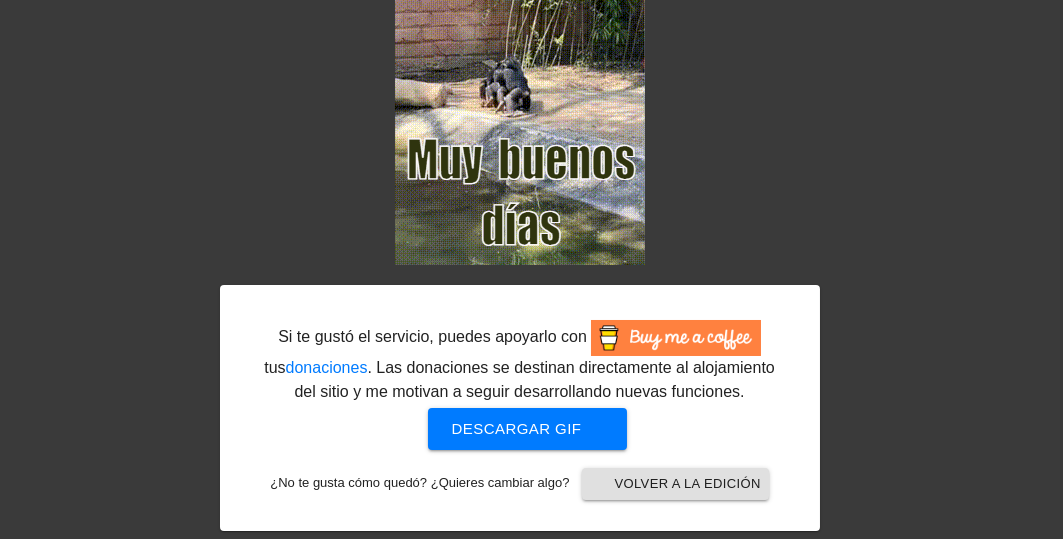 click on "Si te gustó el servicio, puedes apoyarlo con  tus  donaciones  . Las donaciones se destinan directamente al alojamiento del sitio y me motivan a seguir desarrollando nuevas funciones. Descargar gif obtener_aplicación ¿No te gusta cómo quedó? ¿Quieres cambiar algo? flecha_atrás Volver a la edición título añadir_círculo imagen añadir_círculo cultivo tamaño de la foto seleccionar grande ayuda teclado rebobinado rápido saltar_anterior flecha de reproducción saltar_siguiente Hacer privado Generar GIF doble_flecha" at bounding box center (531, 233) 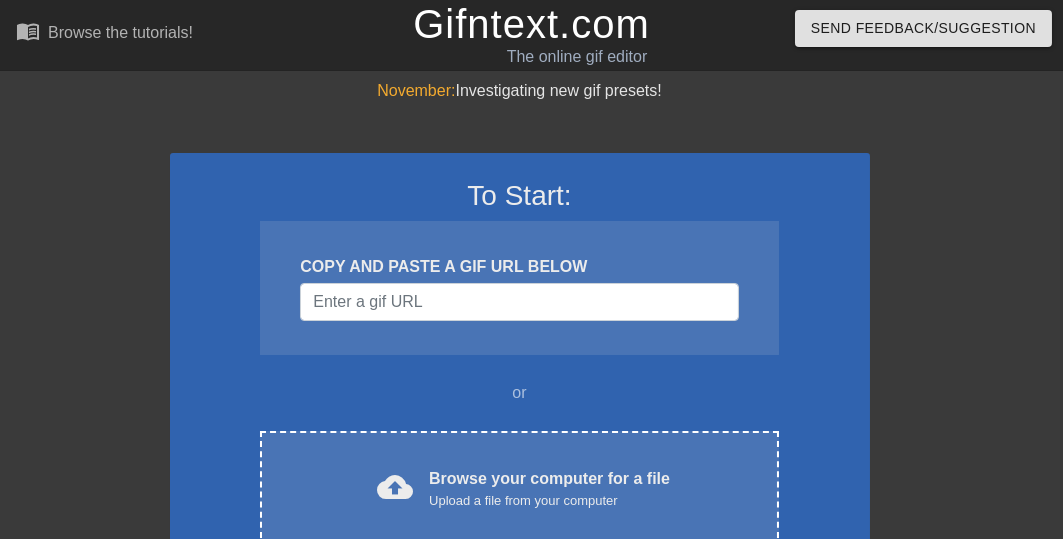 scroll, scrollTop: 80, scrollLeft: 0, axis: vertical 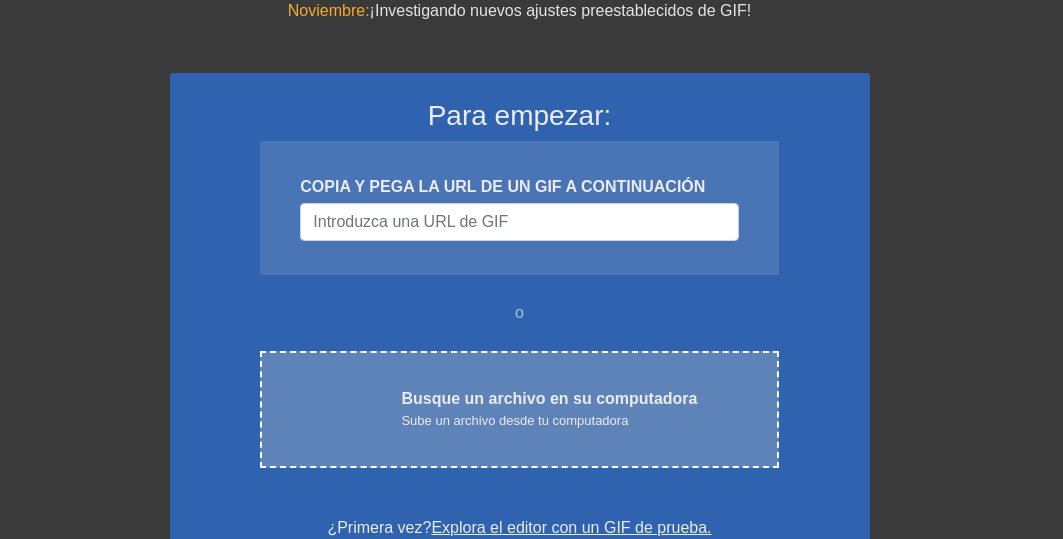 click on "carga en la nube Busque un archivo en su computadora Sube un archivo desde tu computadora Choose files" at bounding box center (519, 409) 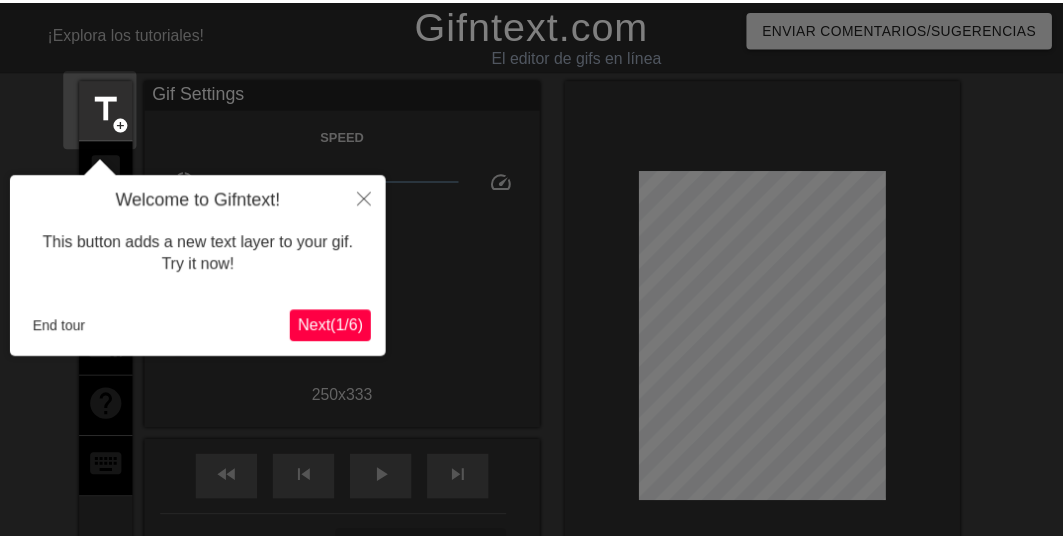 scroll, scrollTop: 49, scrollLeft: 0, axis: vertical 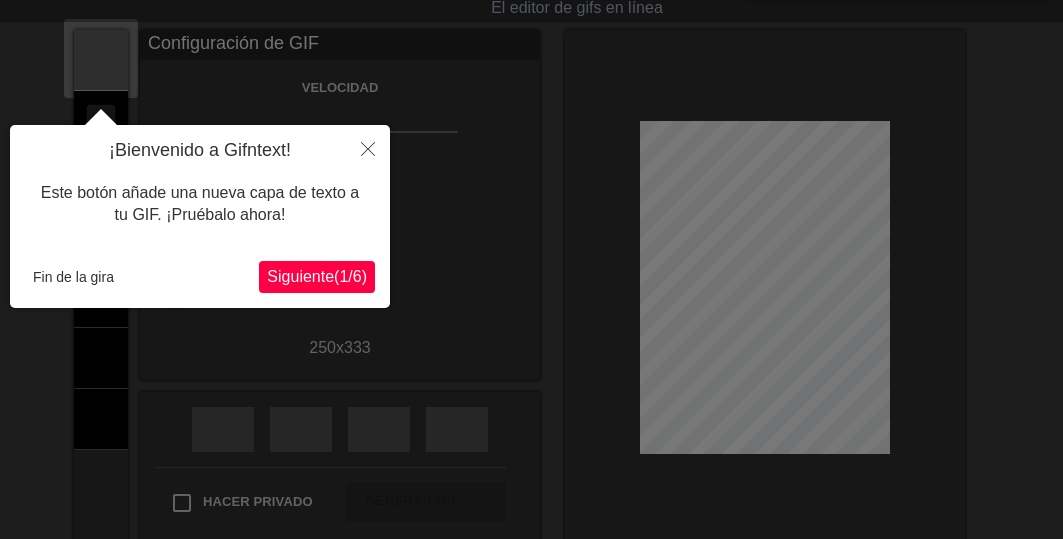click on "Siguiente" at bounding box center [300, 276] 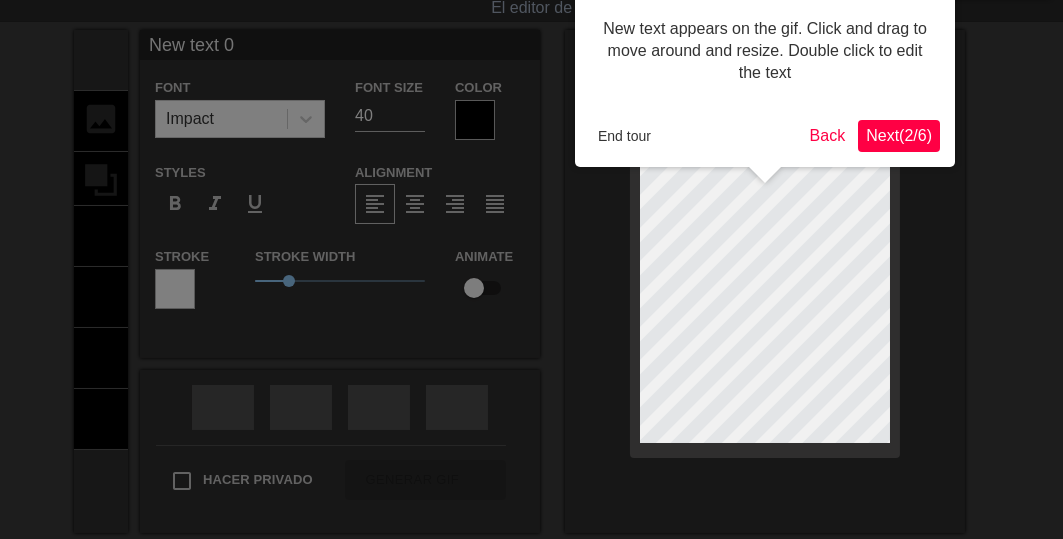 scroll, scrollTop: 0, scrollLeft: 0, axis: both 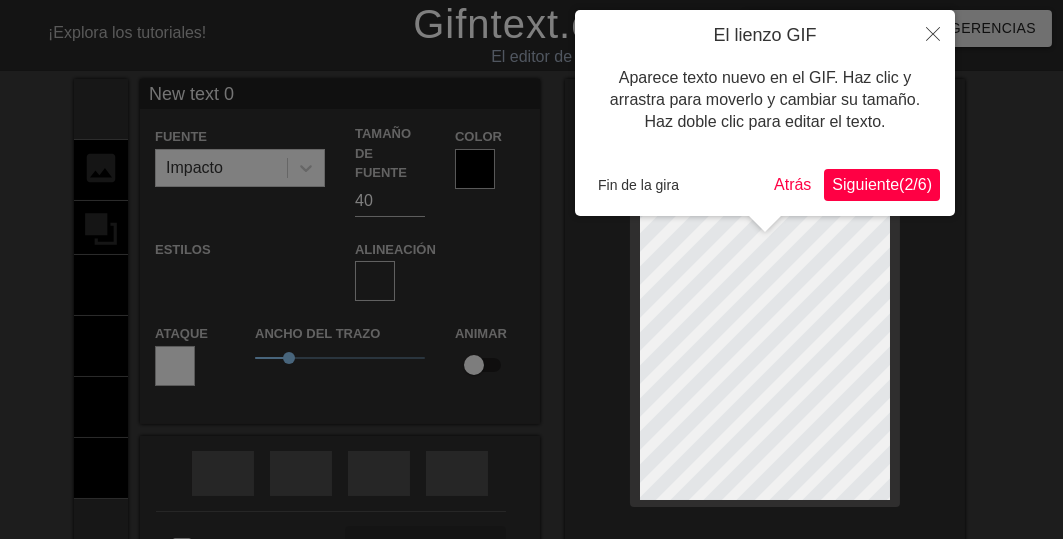 type on "New text" 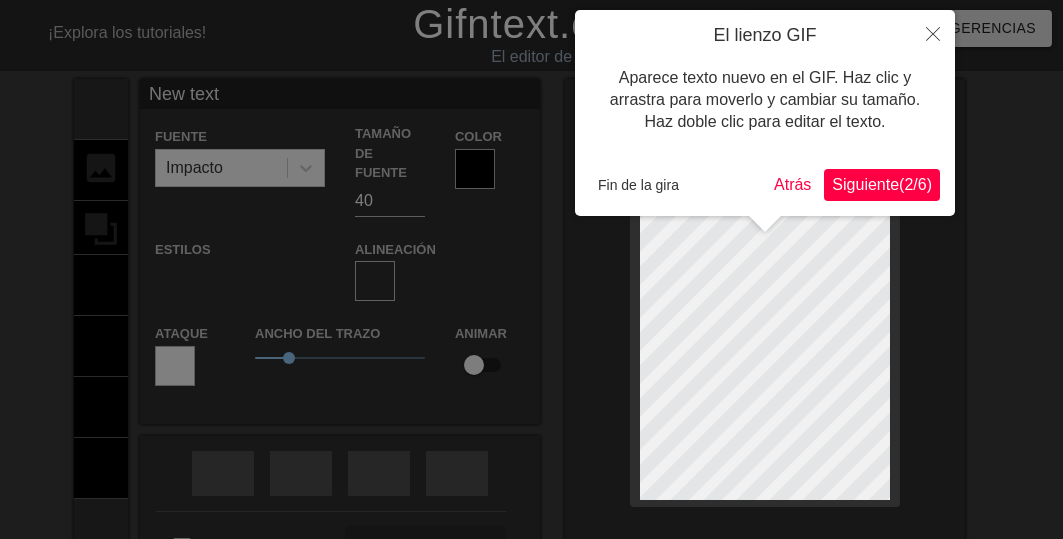 type on "New text" 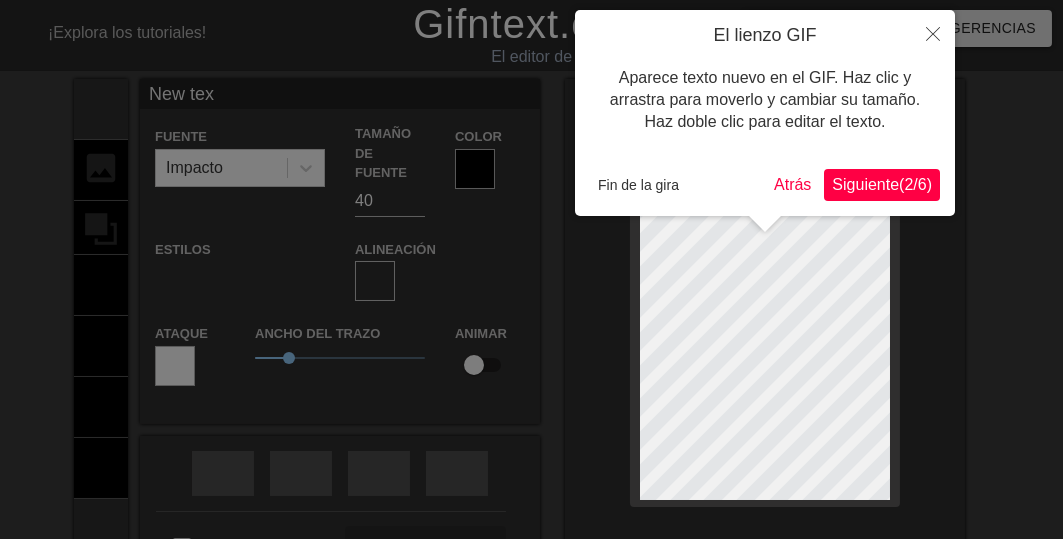 type on "New te" 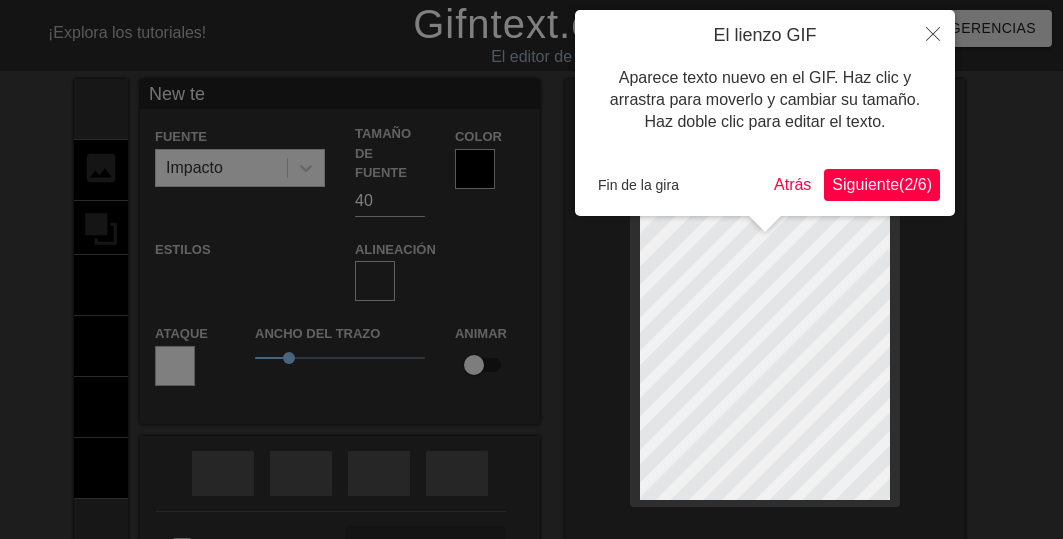 type on "New t" 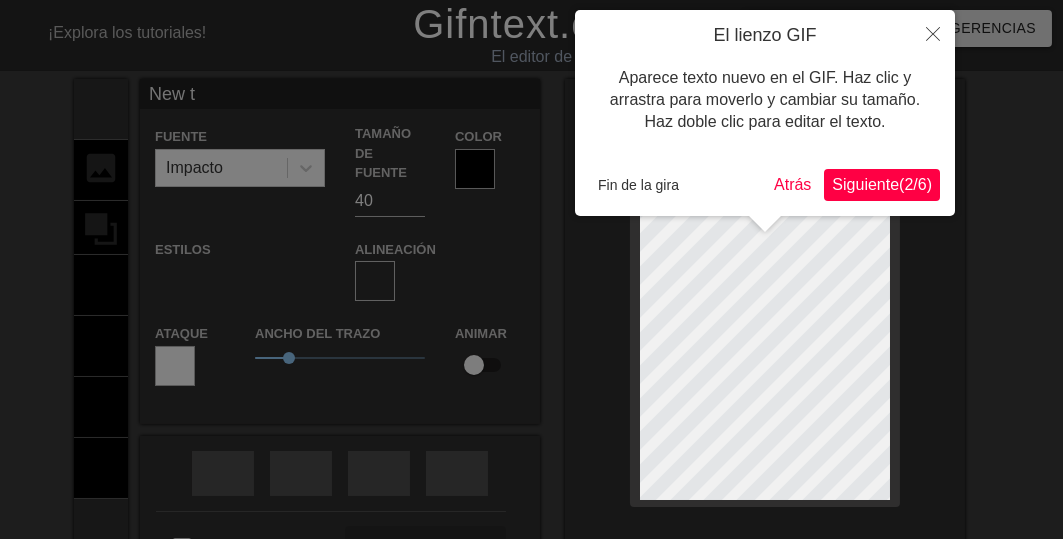type on "New" 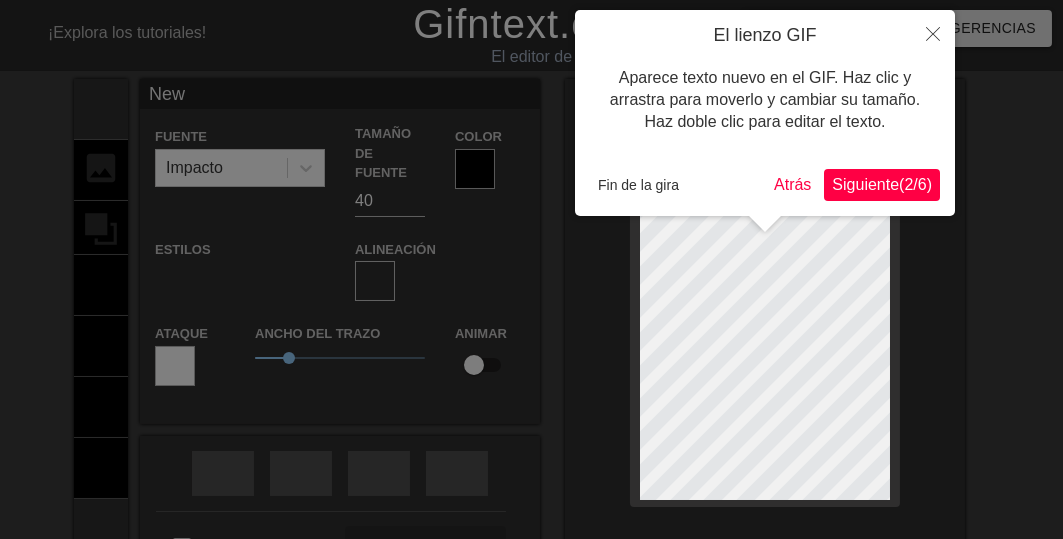 type on "New" 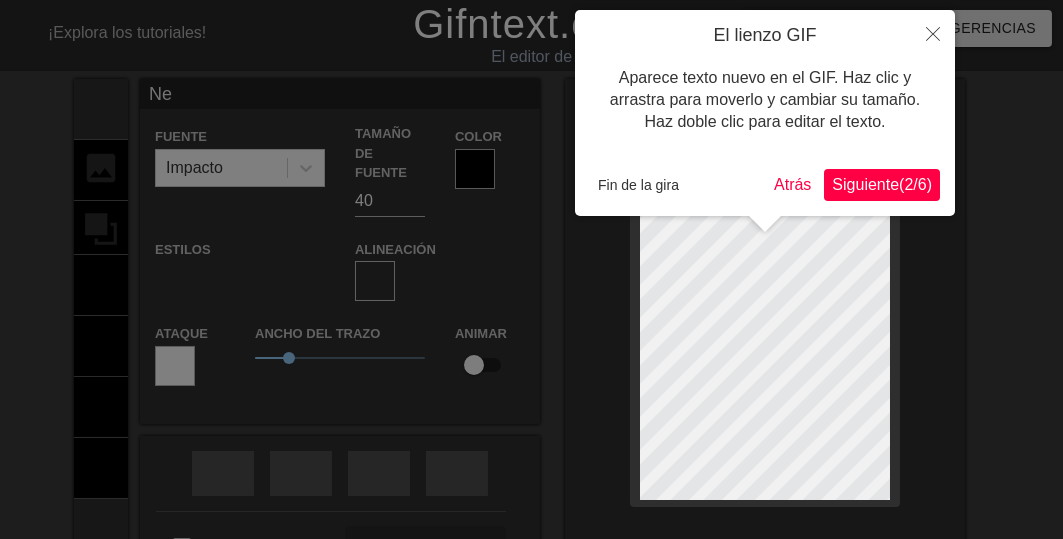 type on "N" 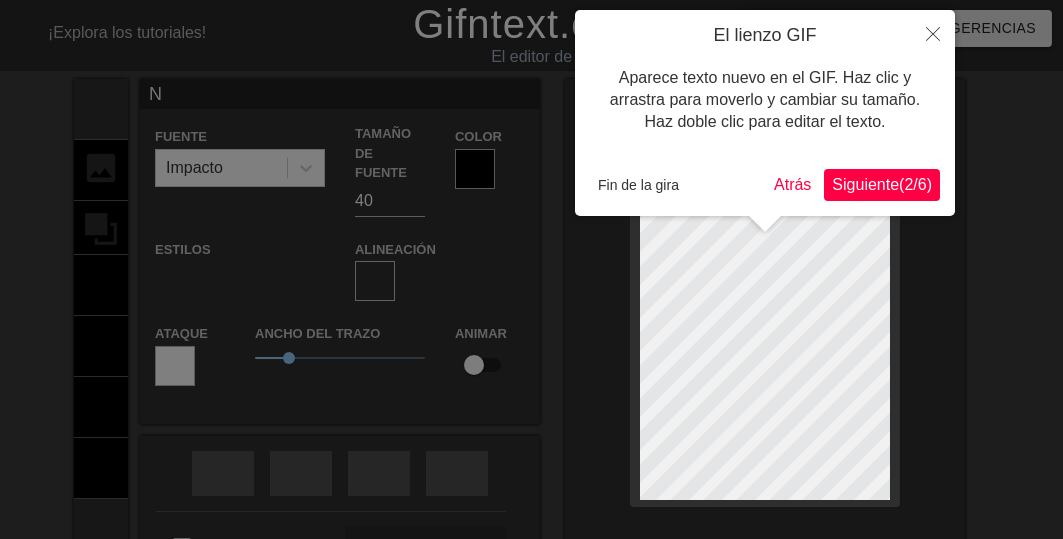type 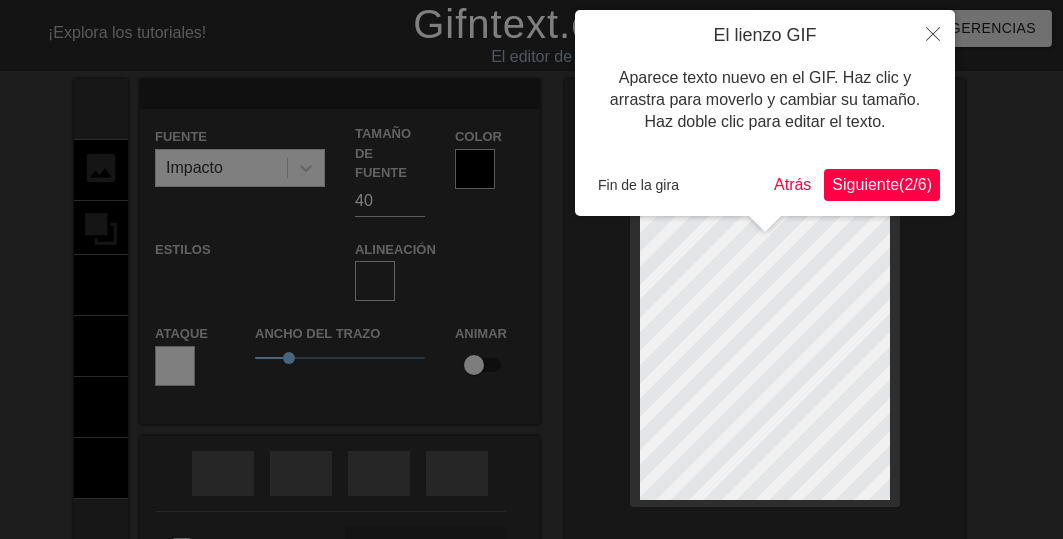 scroll, scrollTop: 3, scrollLeft: 2, axis: both 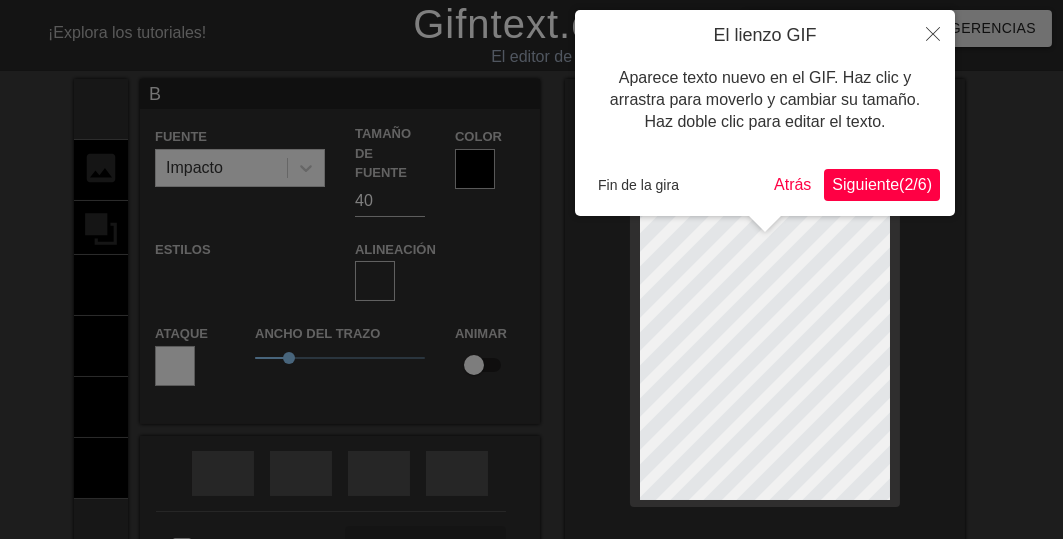 type on "Bu" 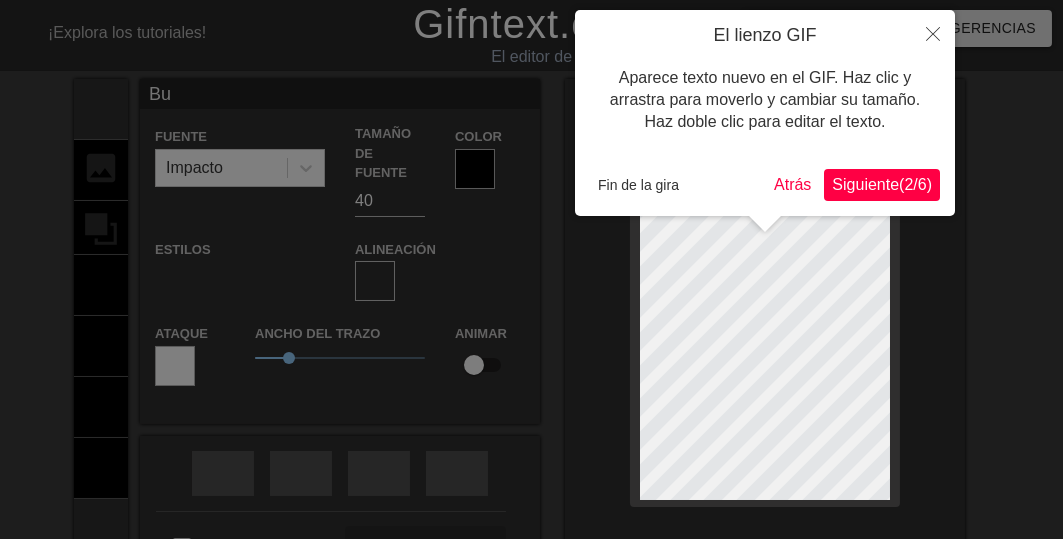 type on "Bue" 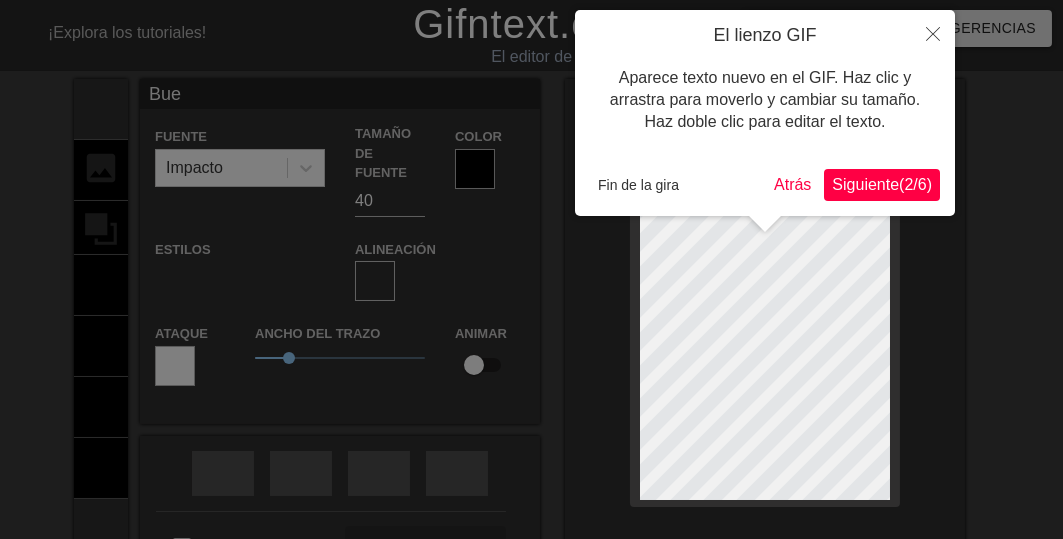 type on "Buen" 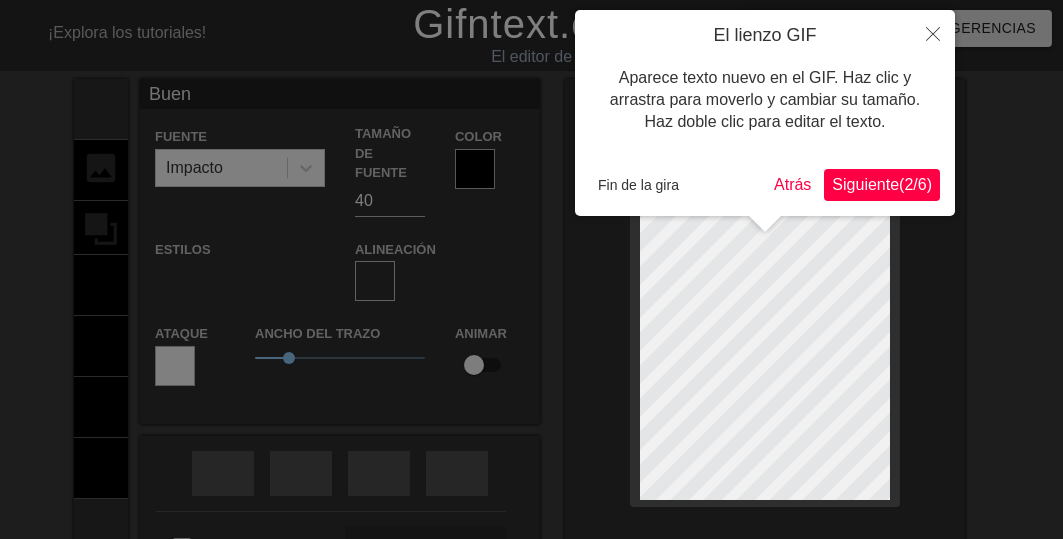 type on "Buen" 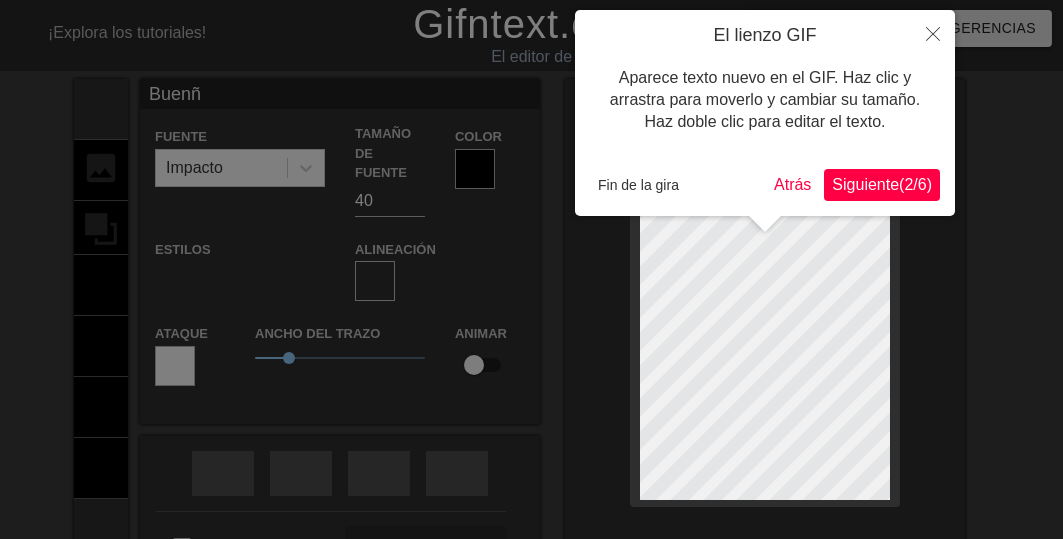type on "Buenñ" 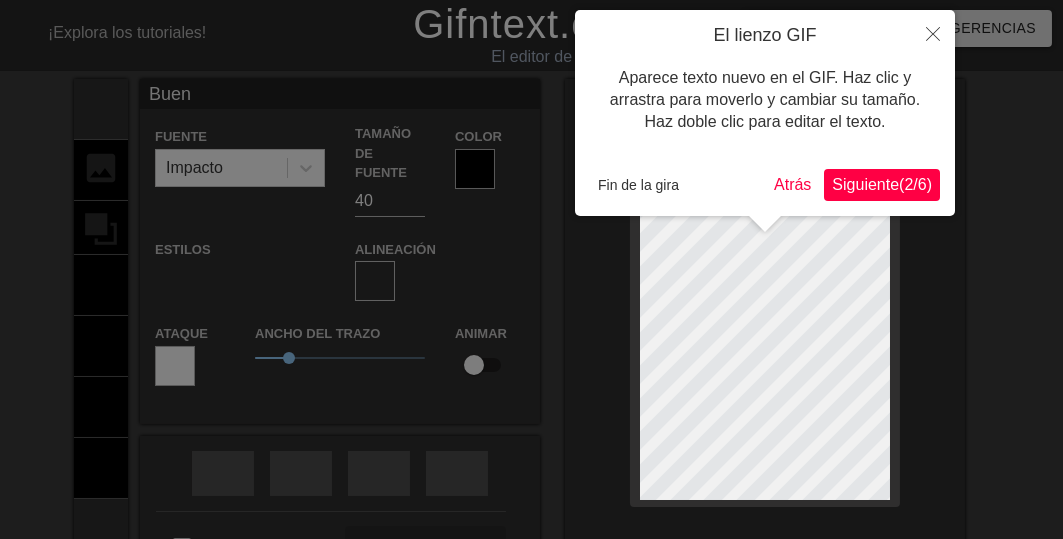 type on "Buení" 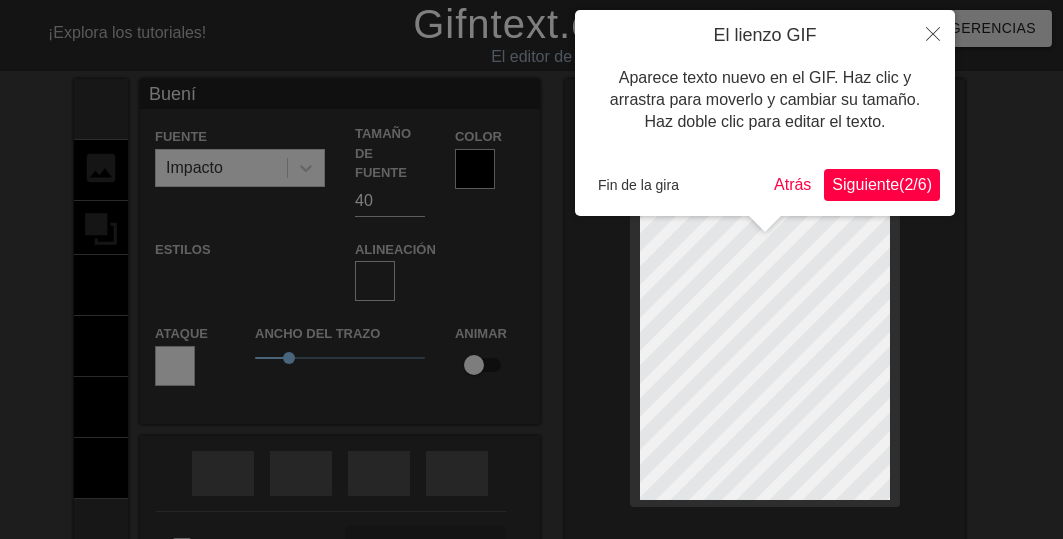 type on "Buenís" 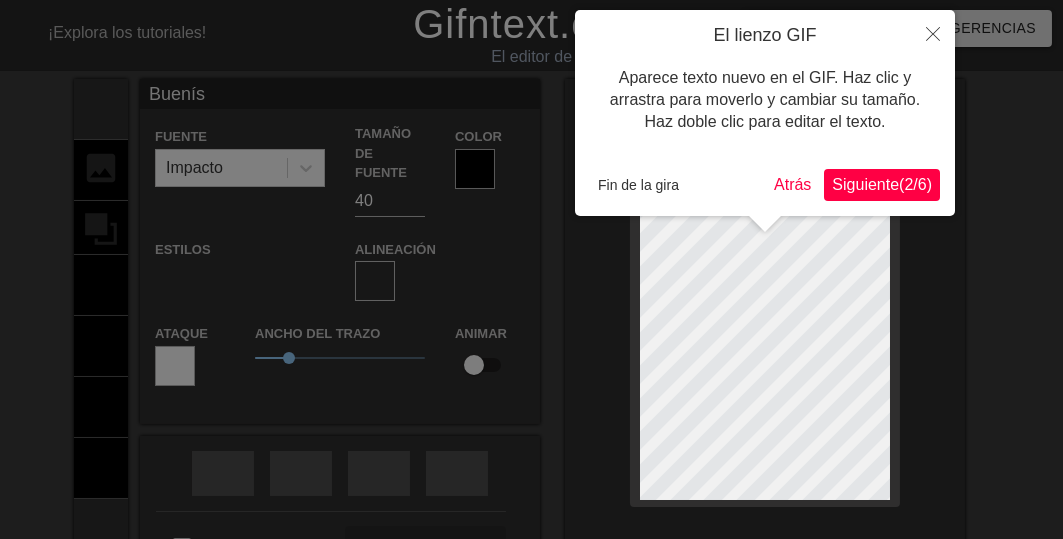 type on "Buenísi" 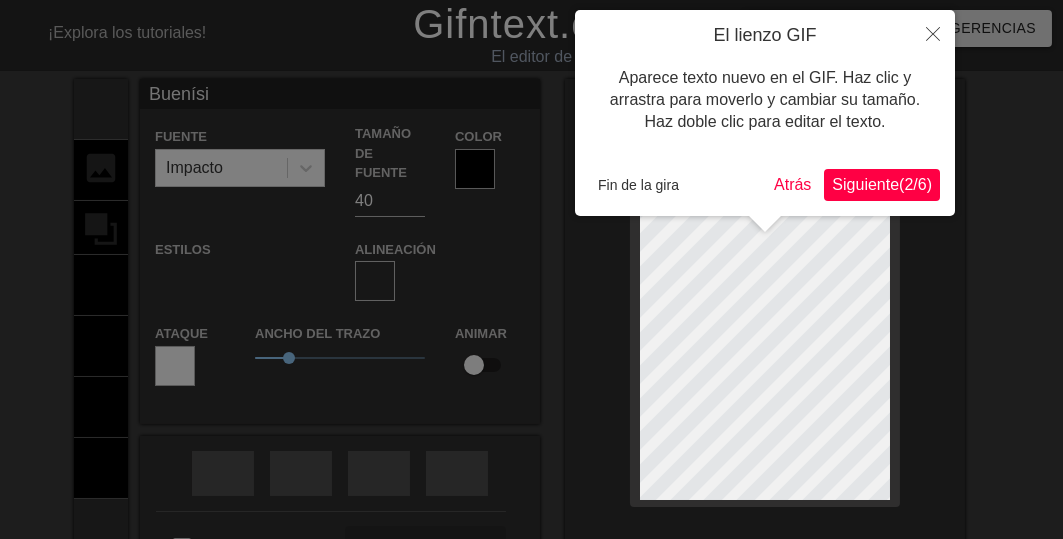 type on "Buenísim" 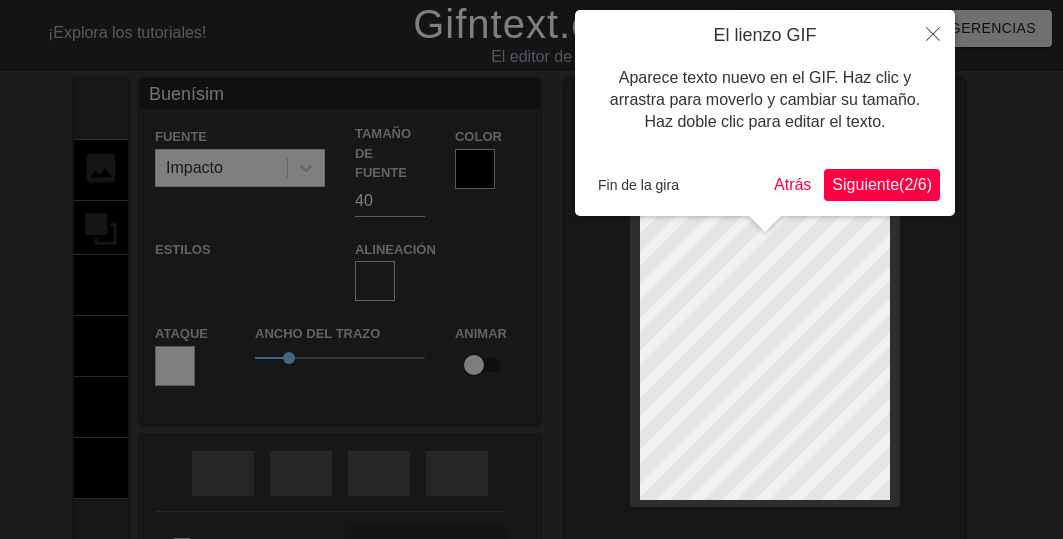 type on "Buenísimo" 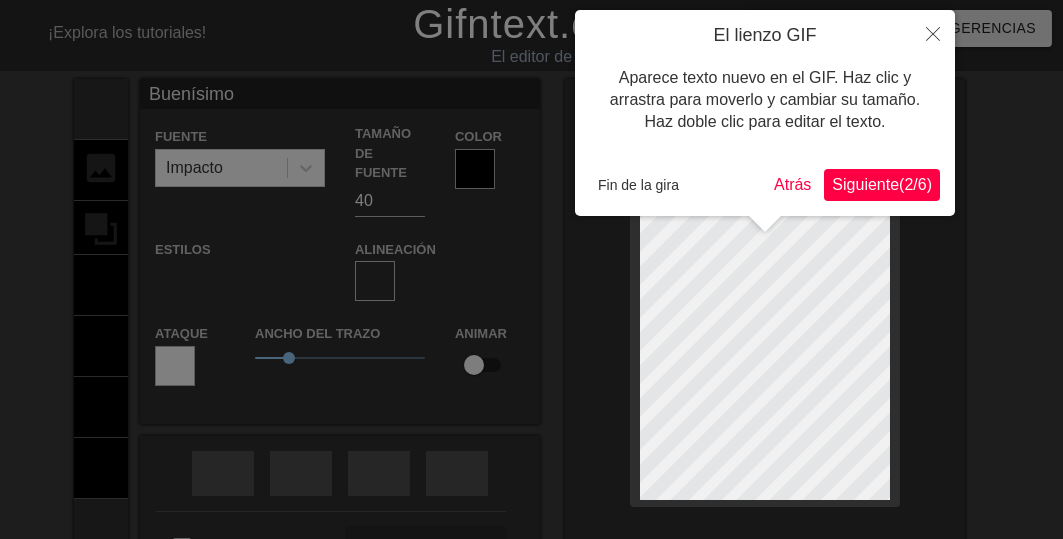 type on "Buenísimos" 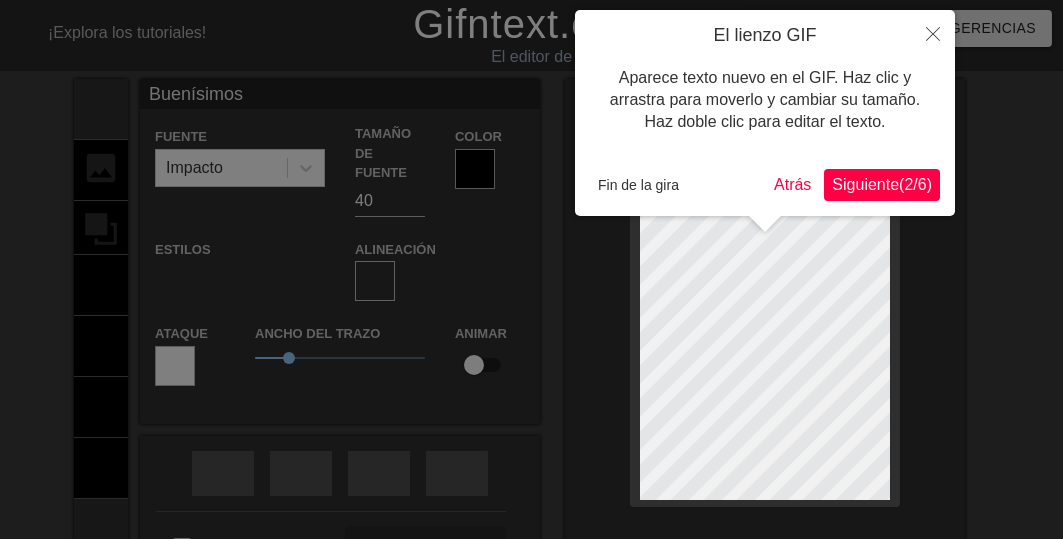 scroll, scrollTop: 3, scrollLeft: 5, axis: both 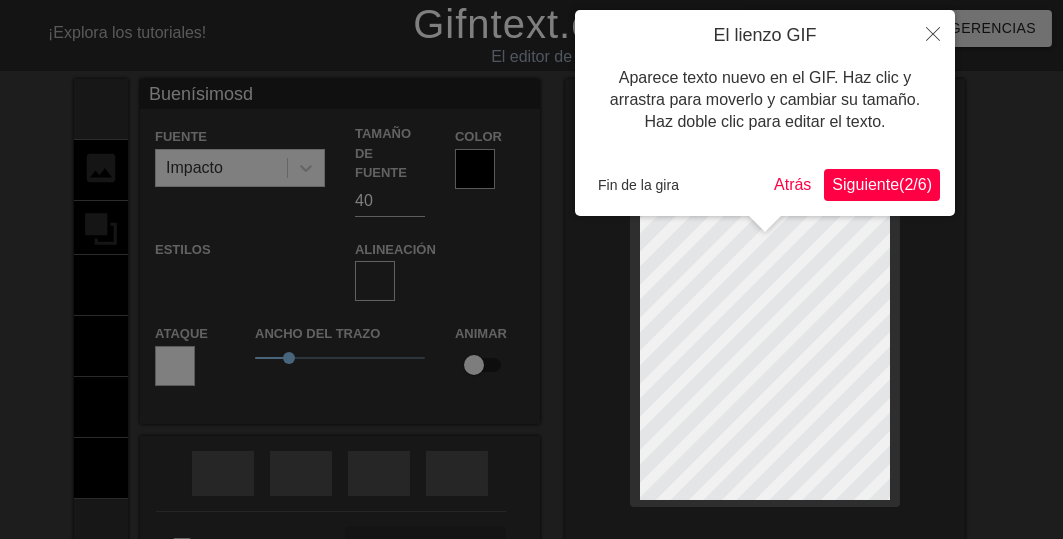 type on "Buenísimosdí" 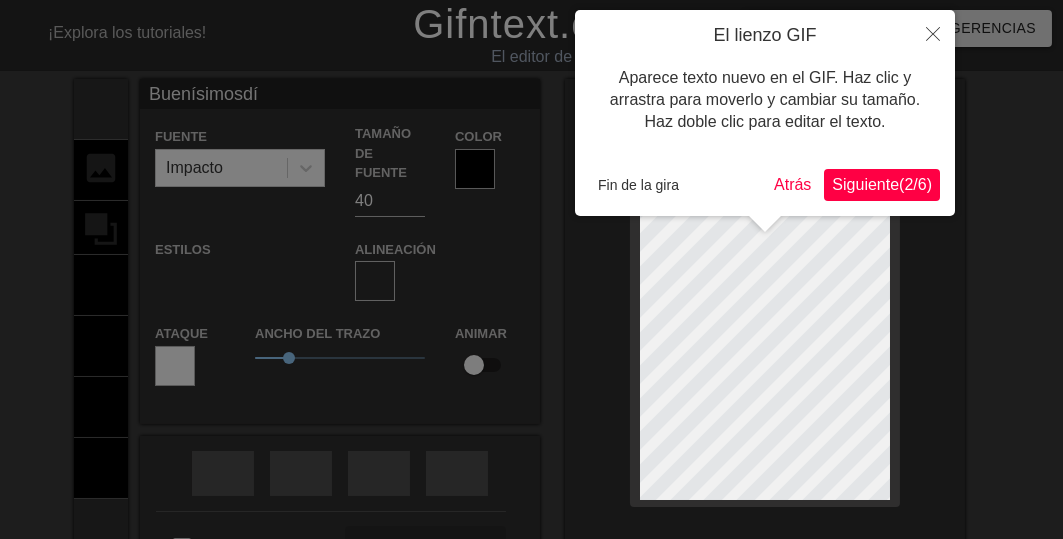 type on "Buenísimosdía" 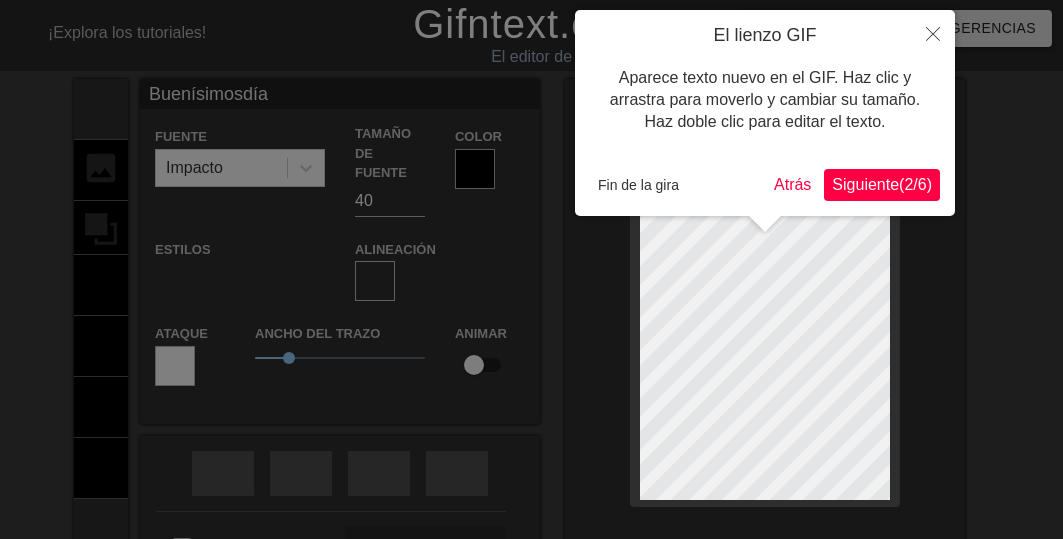 type on "Buenísimosdías" 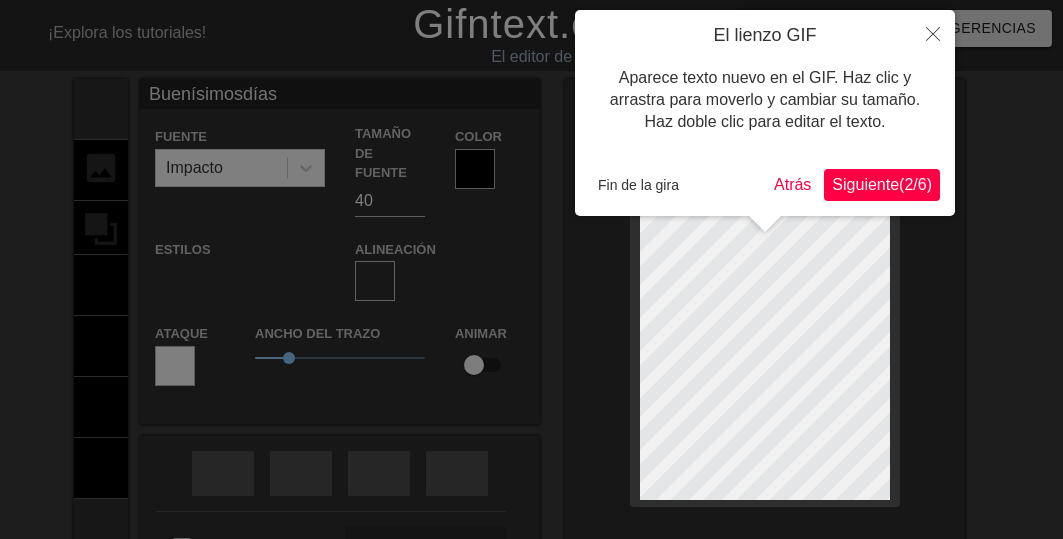 scroll, scrollTop: 3, scrollLeft: 2, axis: both 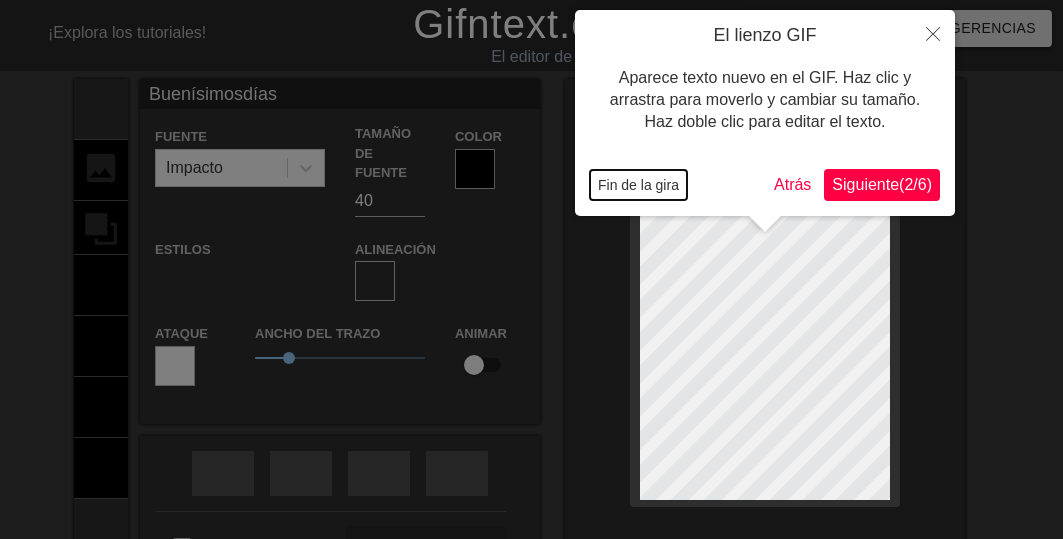 click on "Fin de la gira" at bounding box center [638, 185] 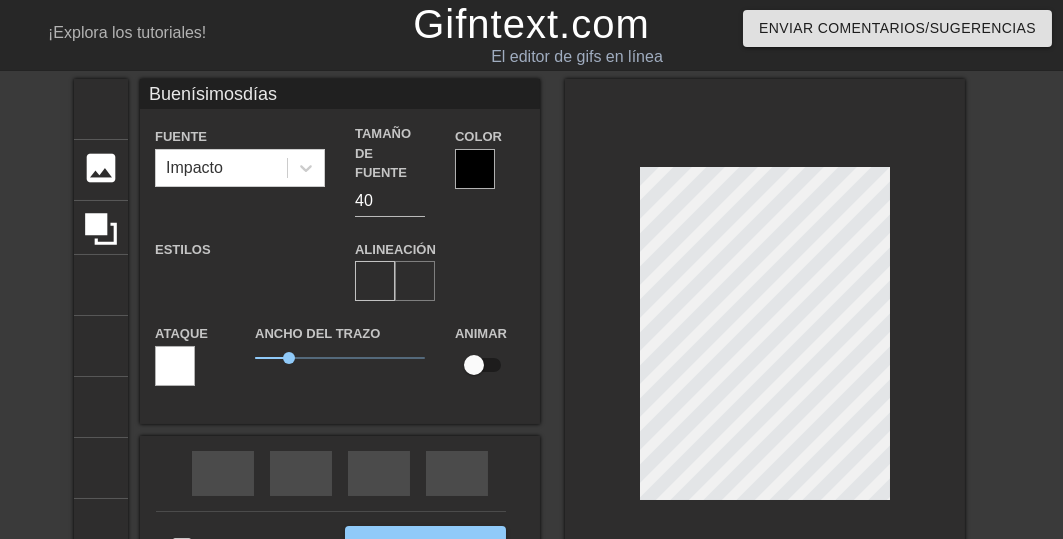 click on "formato_alinear_centrar" at bounding box center [415, 281] 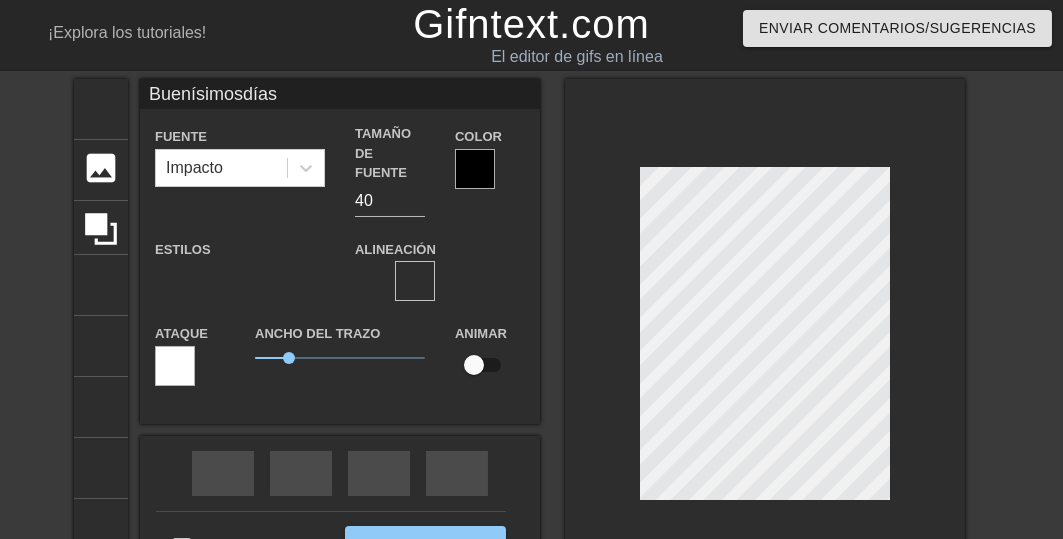 scroll, scrollTop: 4, scrollLeft: 2, axis: both 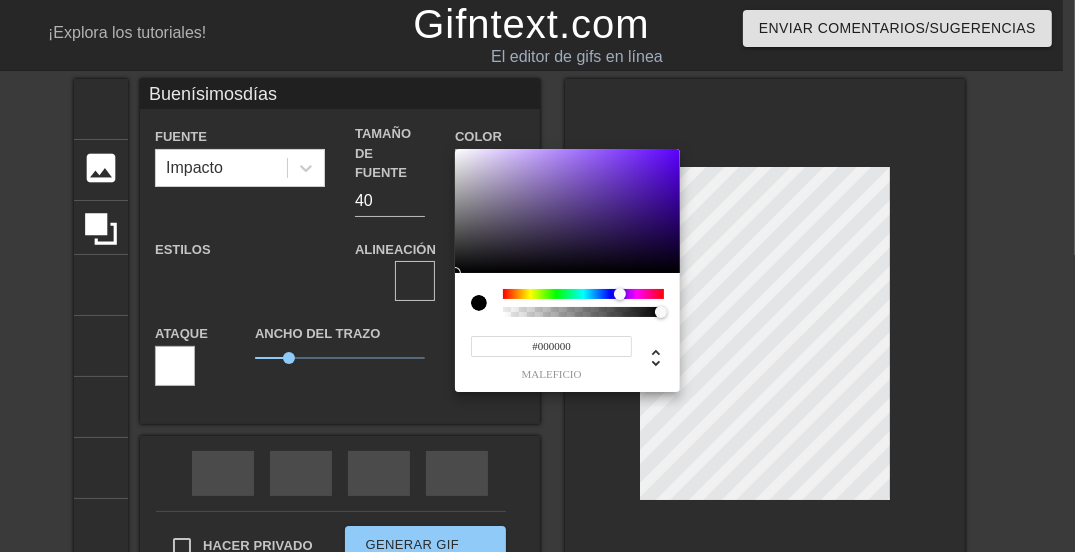 click at bounding box center [583, 294] 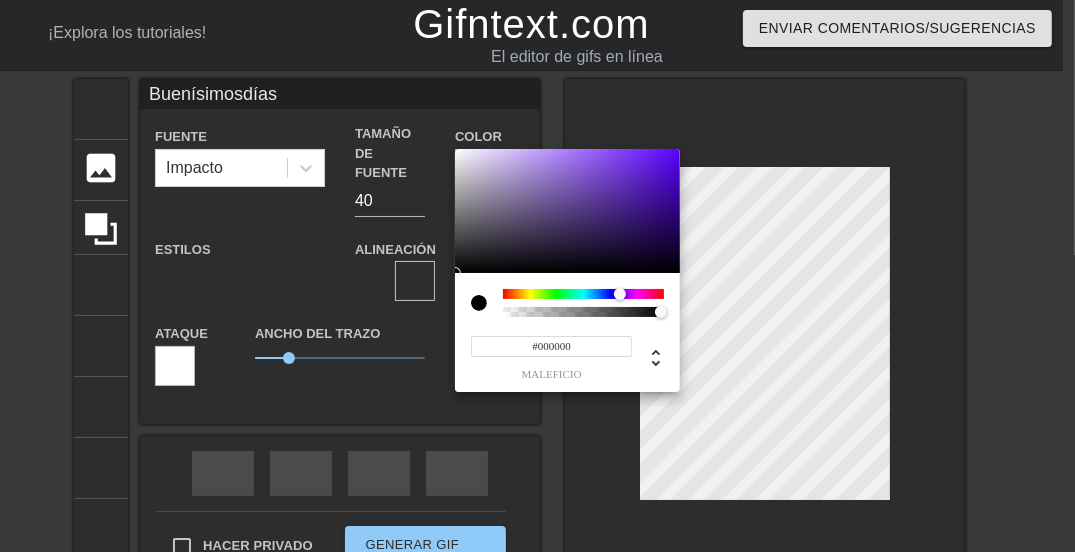 type on "Buenísimosdías" 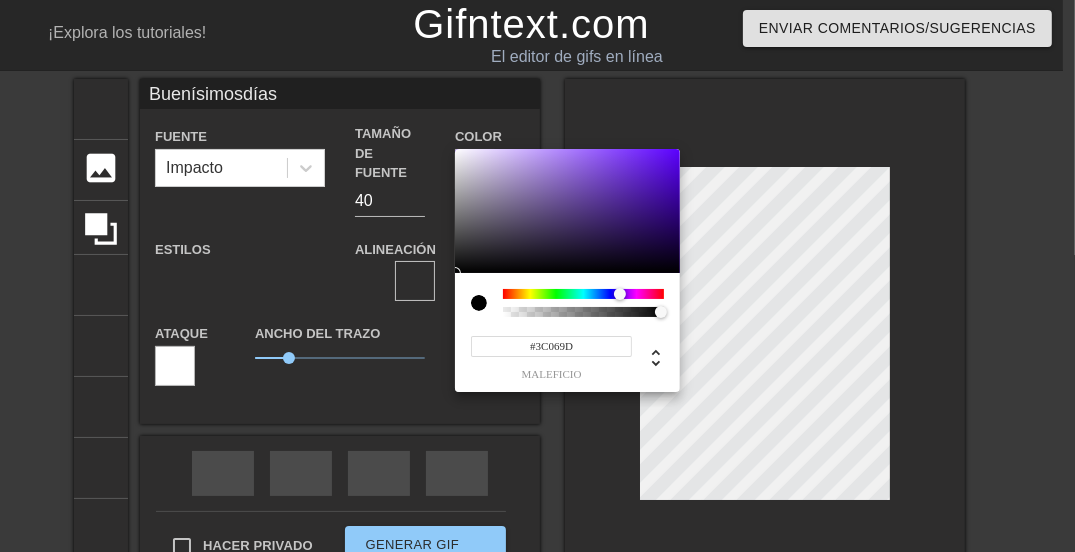 click at bounding box center [567, 211] 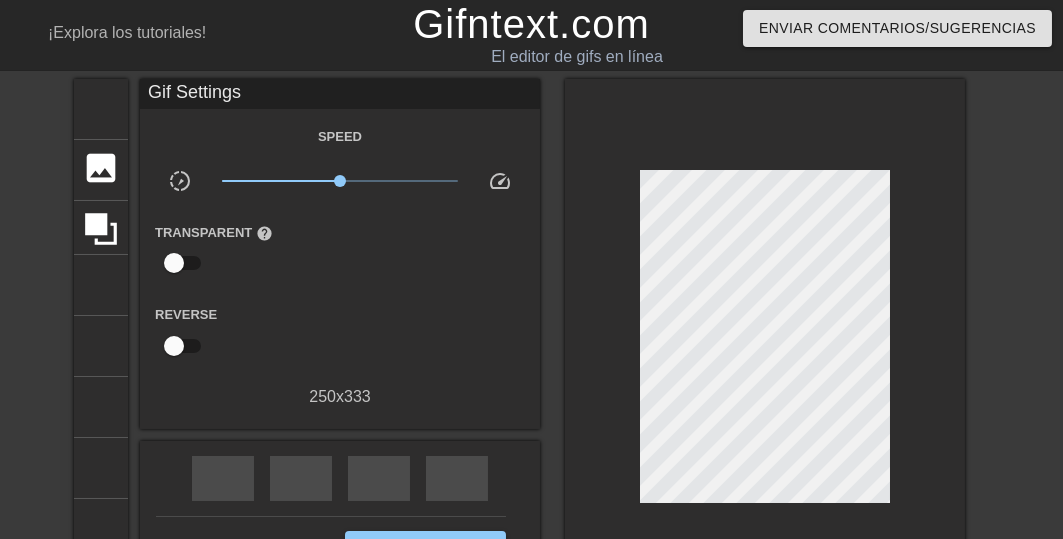 scroll, scrollTop: 80, scrollLeft: 0, axis: vertical 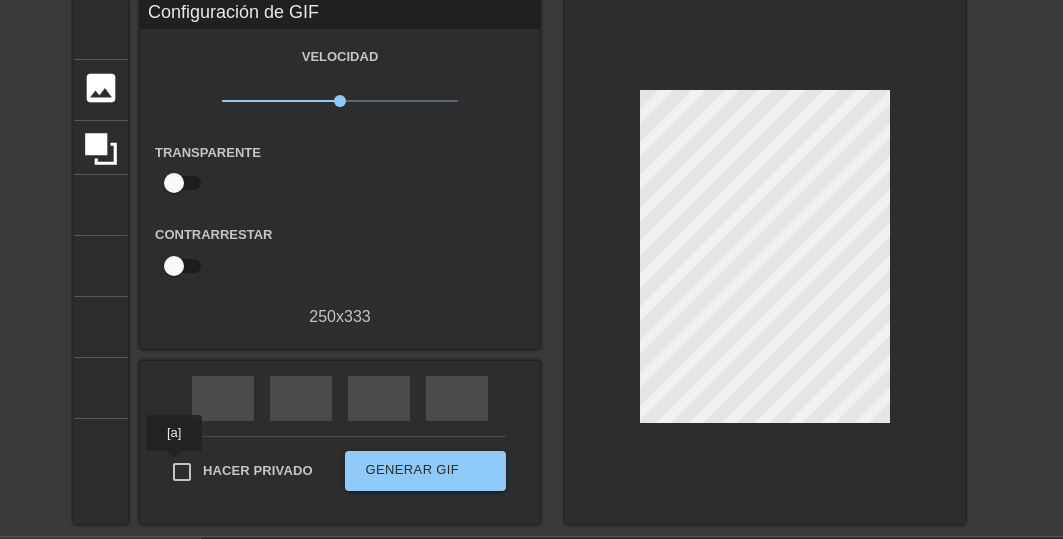 click on "Hacer privado" at bounding box center (182, 472) 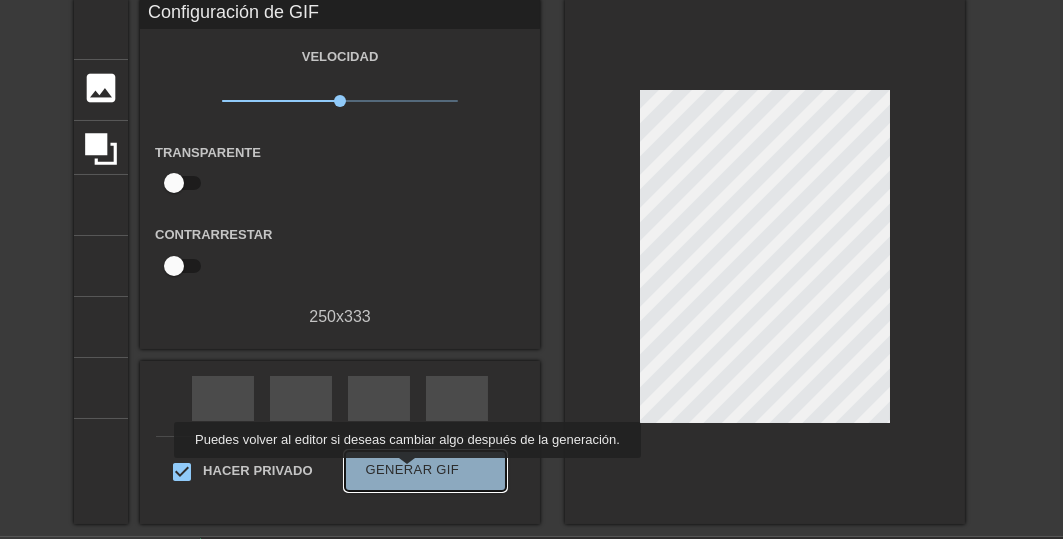 click on "Generar GIF" at bounding box center (413, 469) 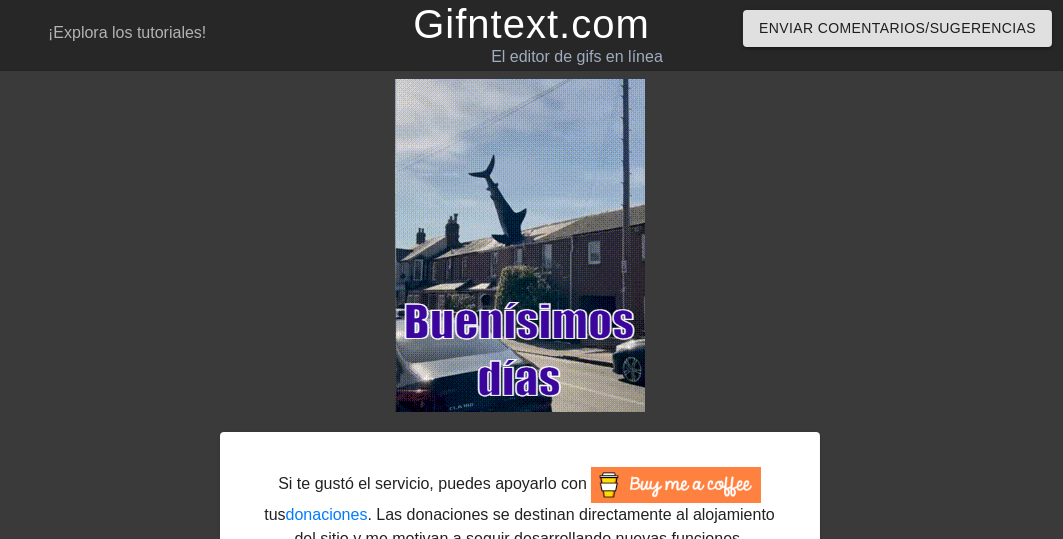 scroll, scrollTop: 147, scrollLeft: 0, axis: vertical 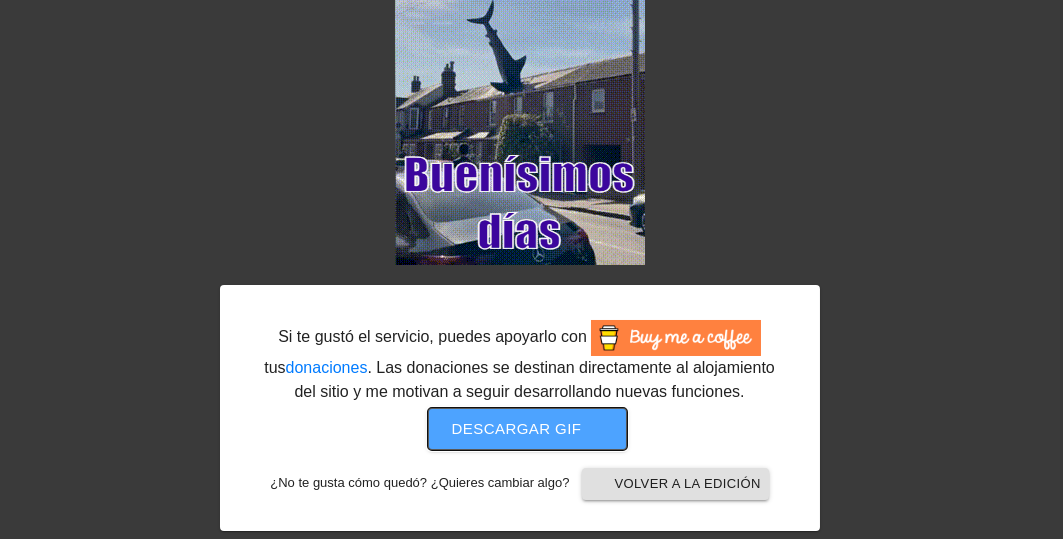 click on "Descargar gif" at bounding box center [517, 428] 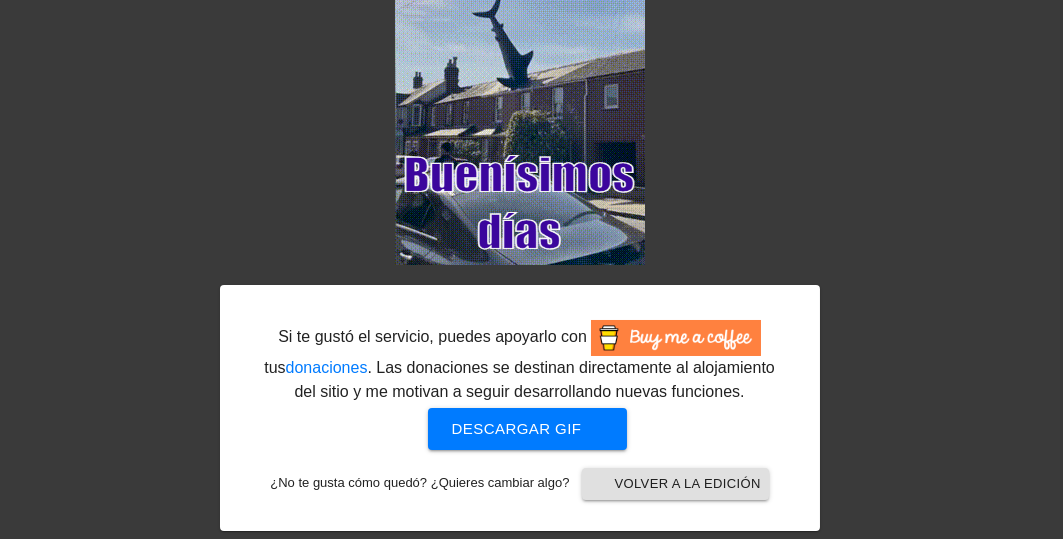 click on "Si te gustó el servicio, puedes apoyarlo con  tus  donaciones  . Las donaciones se destinan directamente al alojamiento del sitio y me motivan a seguir desarrollando nuevas funciones. Descargar gif obtener_aplicación ¿No te gusta cómo quedó? ¿Quieres cambiar algo? flecha_atrás Volver a la edición título añadir_círculo imagen añadir_círculo cultivo tamaño de la foto seleccionar grande ayuda teclado rebobinado rápido saltar_anterior flecha de reproducción saltar_siguiente Hacer privado Generar GIF doble_flecha" at bounding box center [531, 231] 